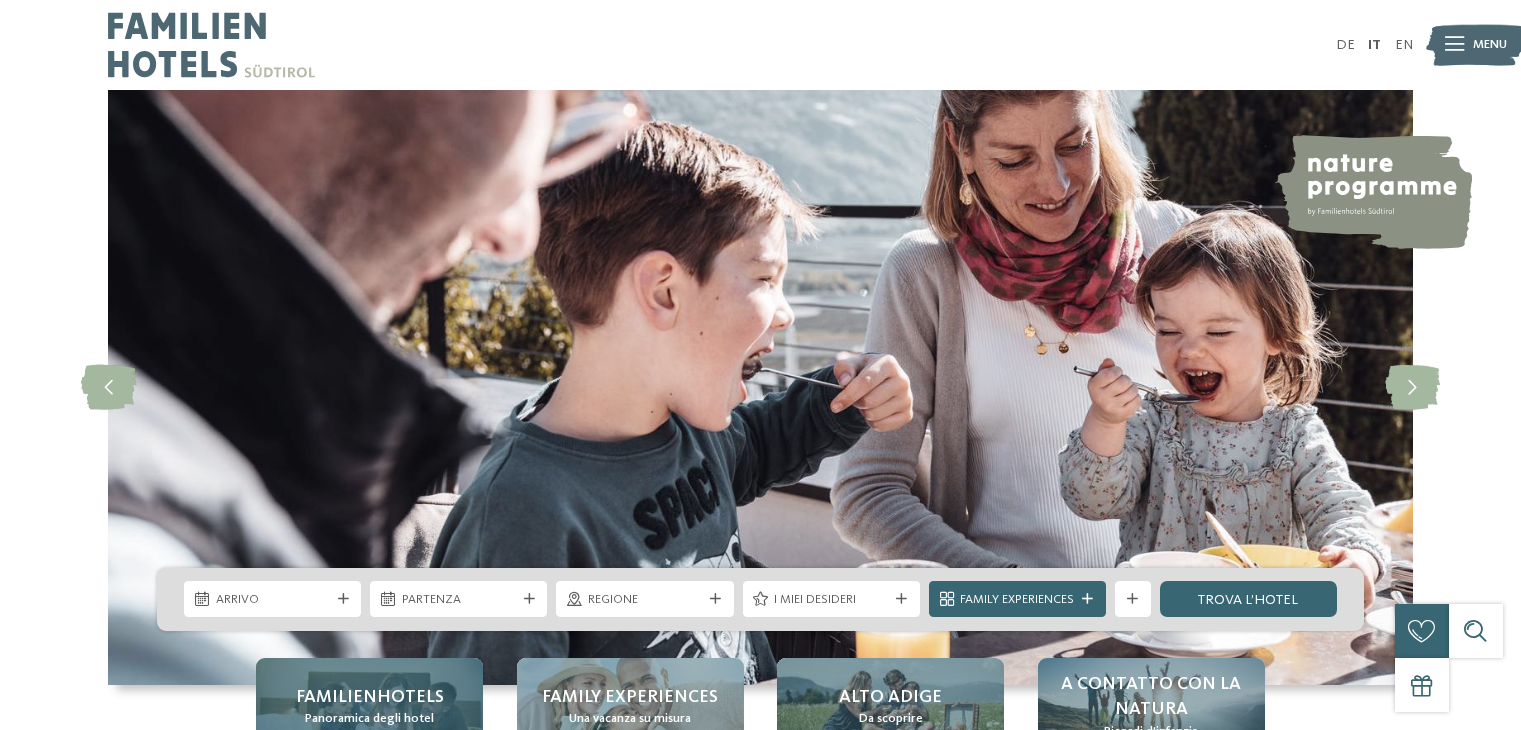 scroll, scrollTop: 0, scrollLeft: 0, axis: both 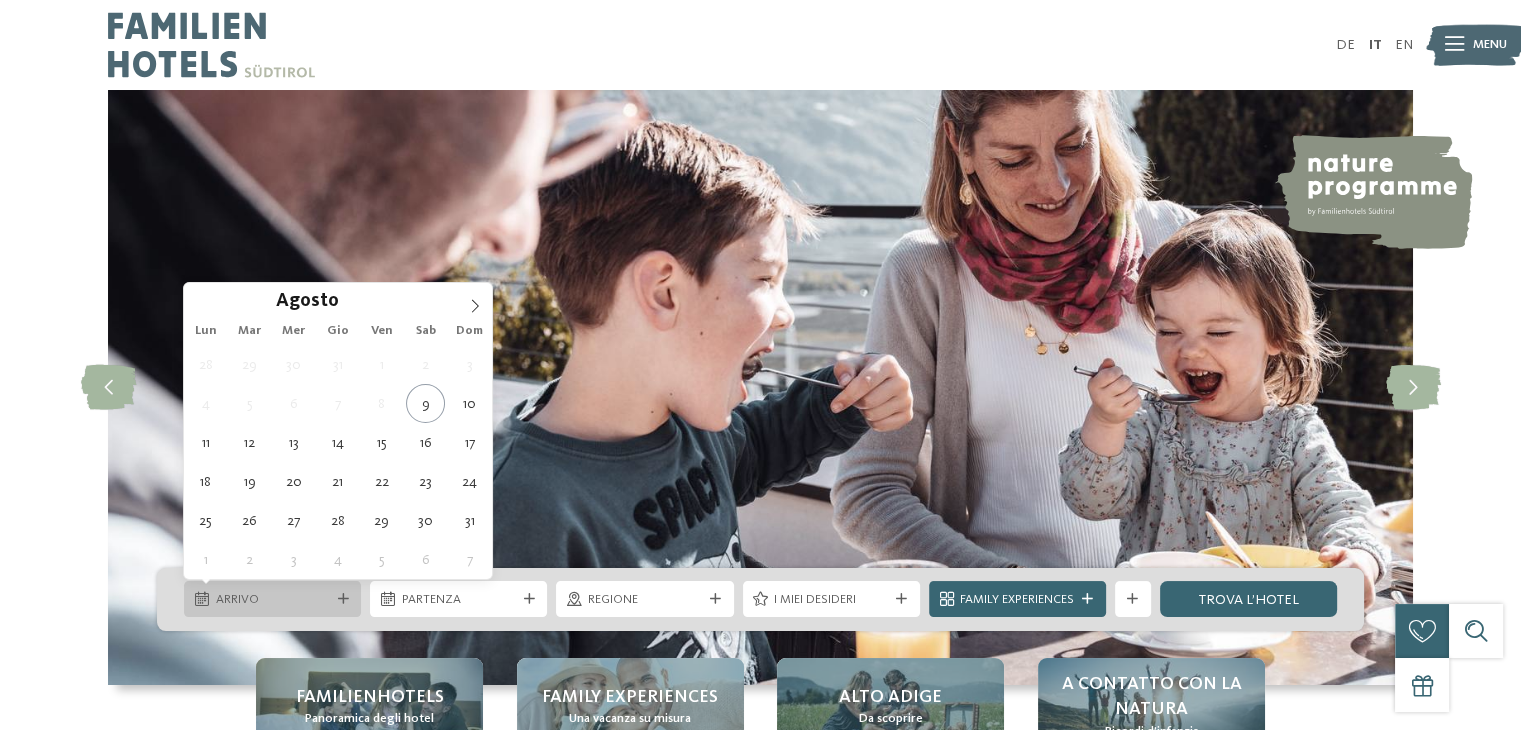 click at bounding box center (343, 599) 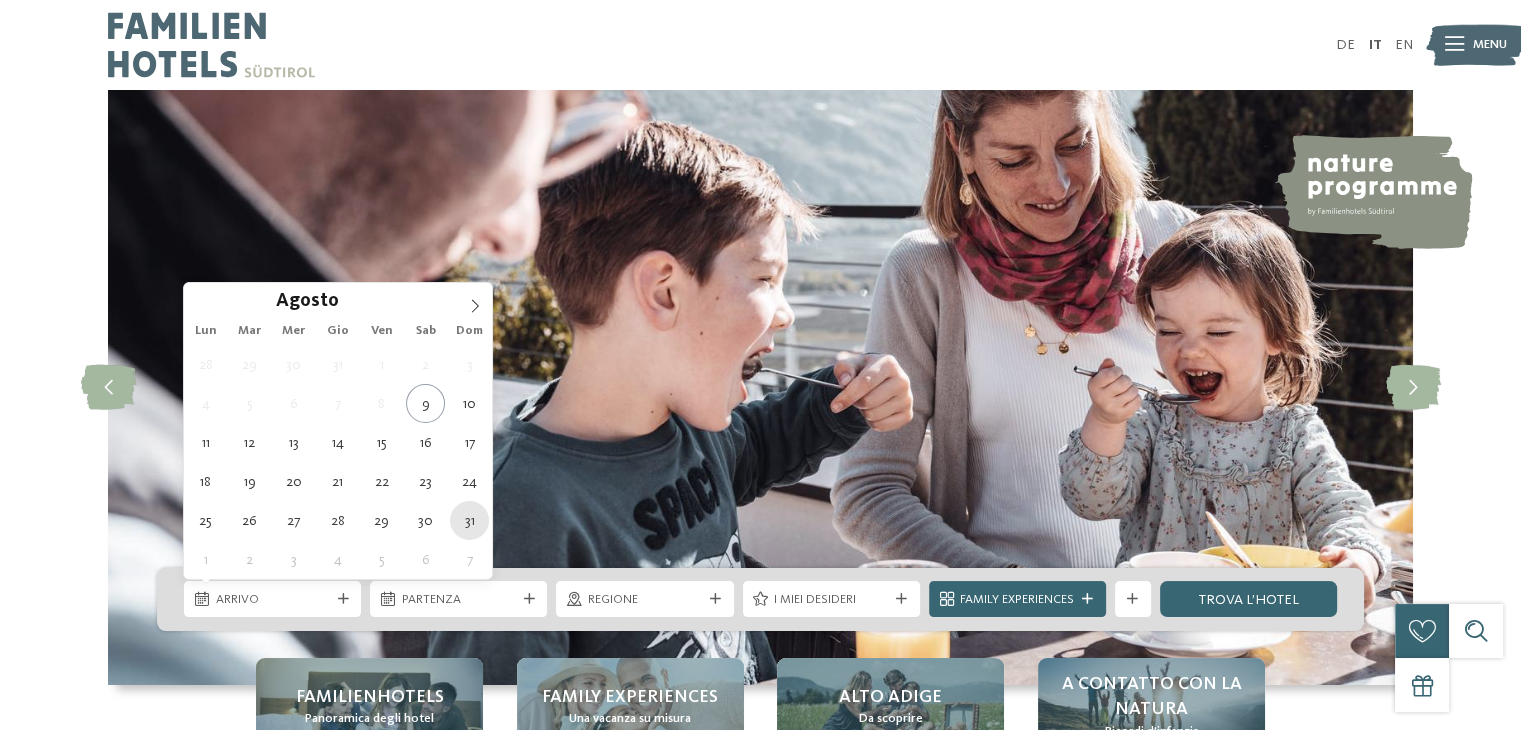 type on "31.08.2025" 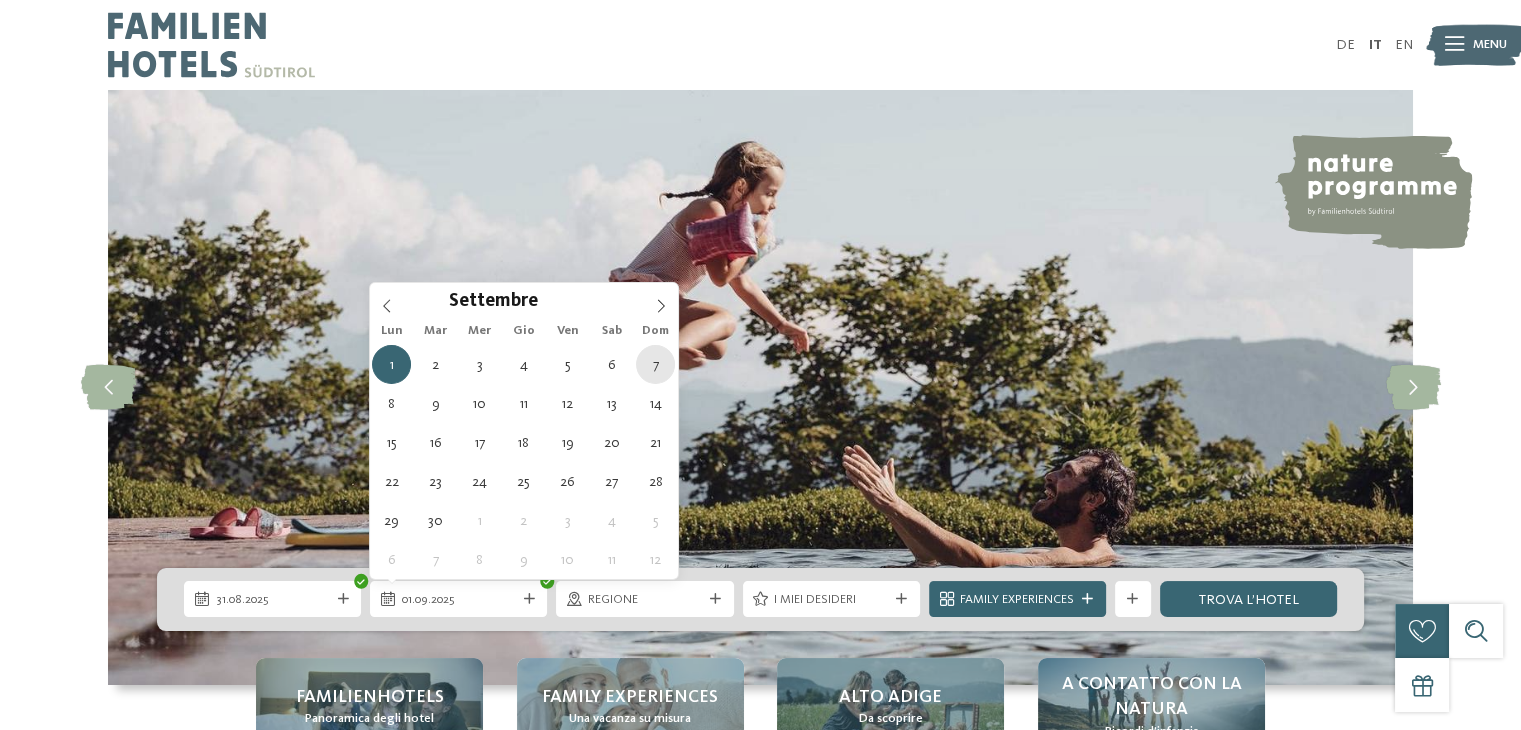 type on "07.09.2025" 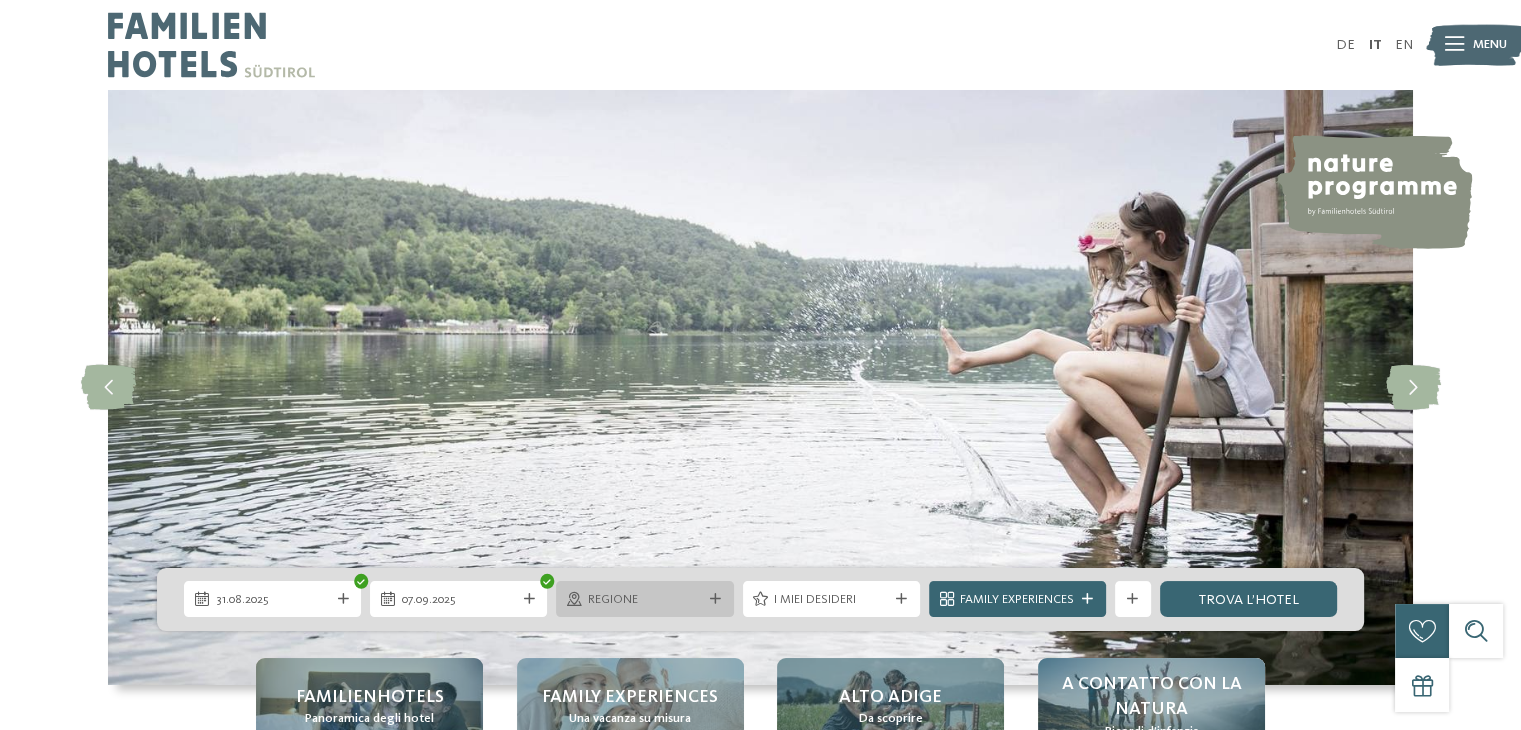 click at bounding box center [715, 599] 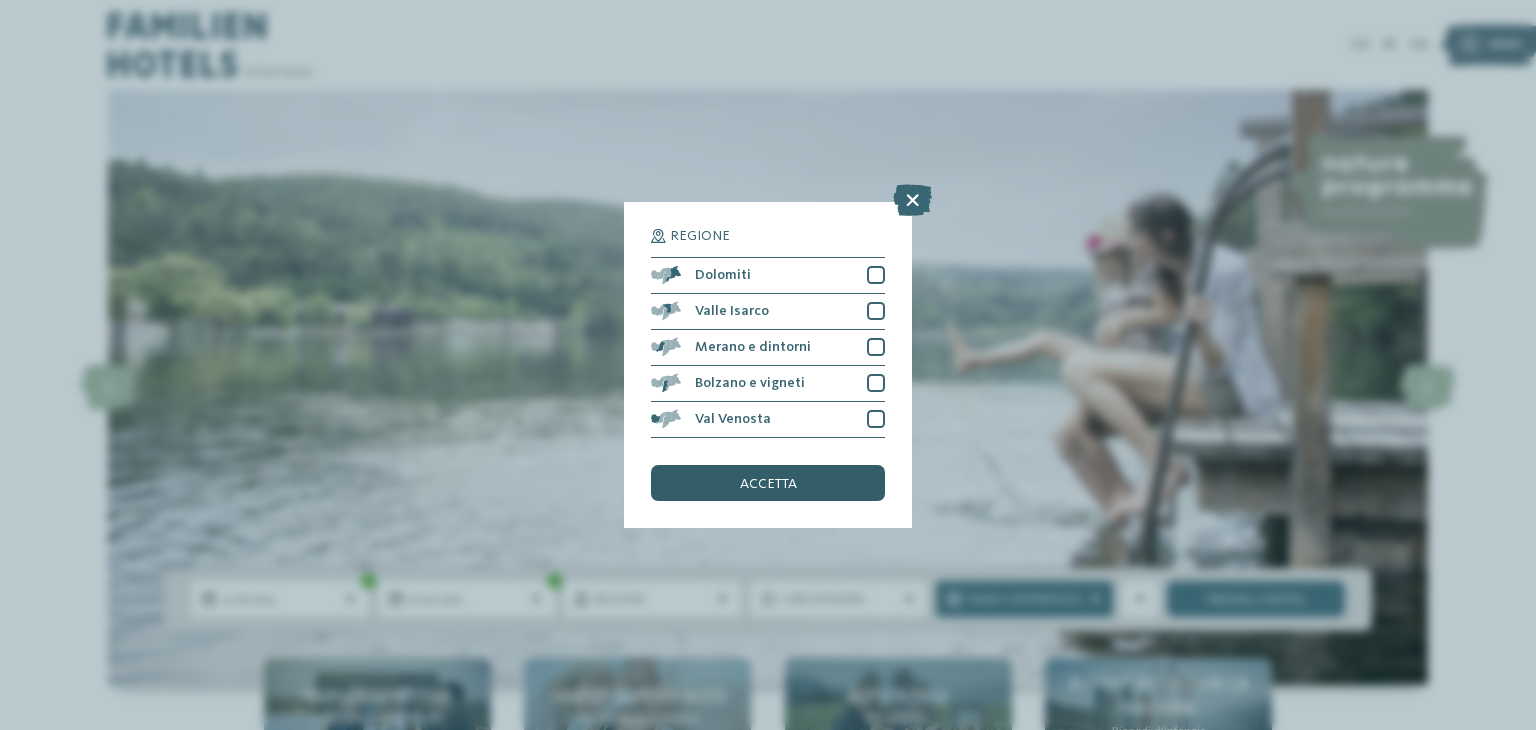 click on "accetta" at bounding box center (768, 484) 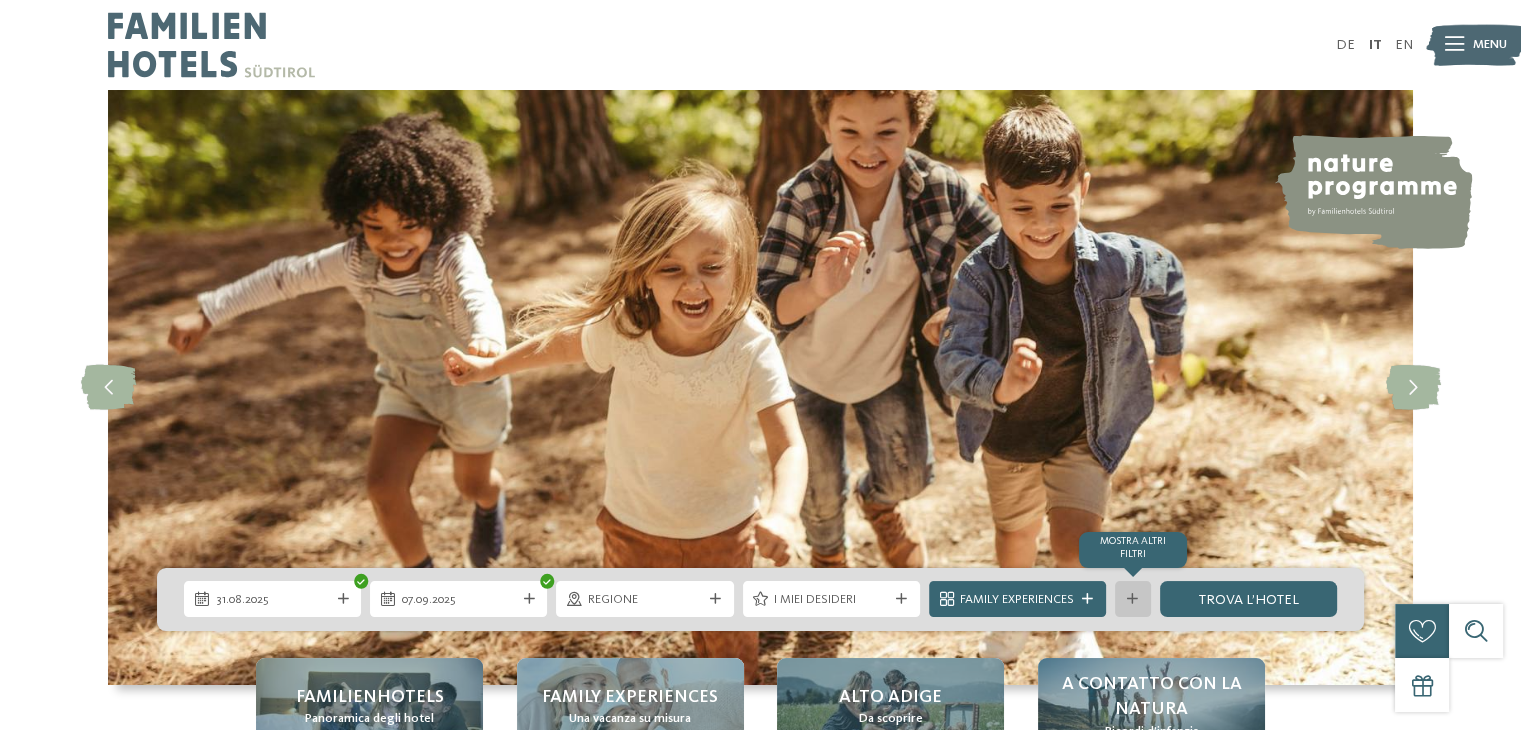 click on "mostra altri filtri" at bounding box center (1133, 599) 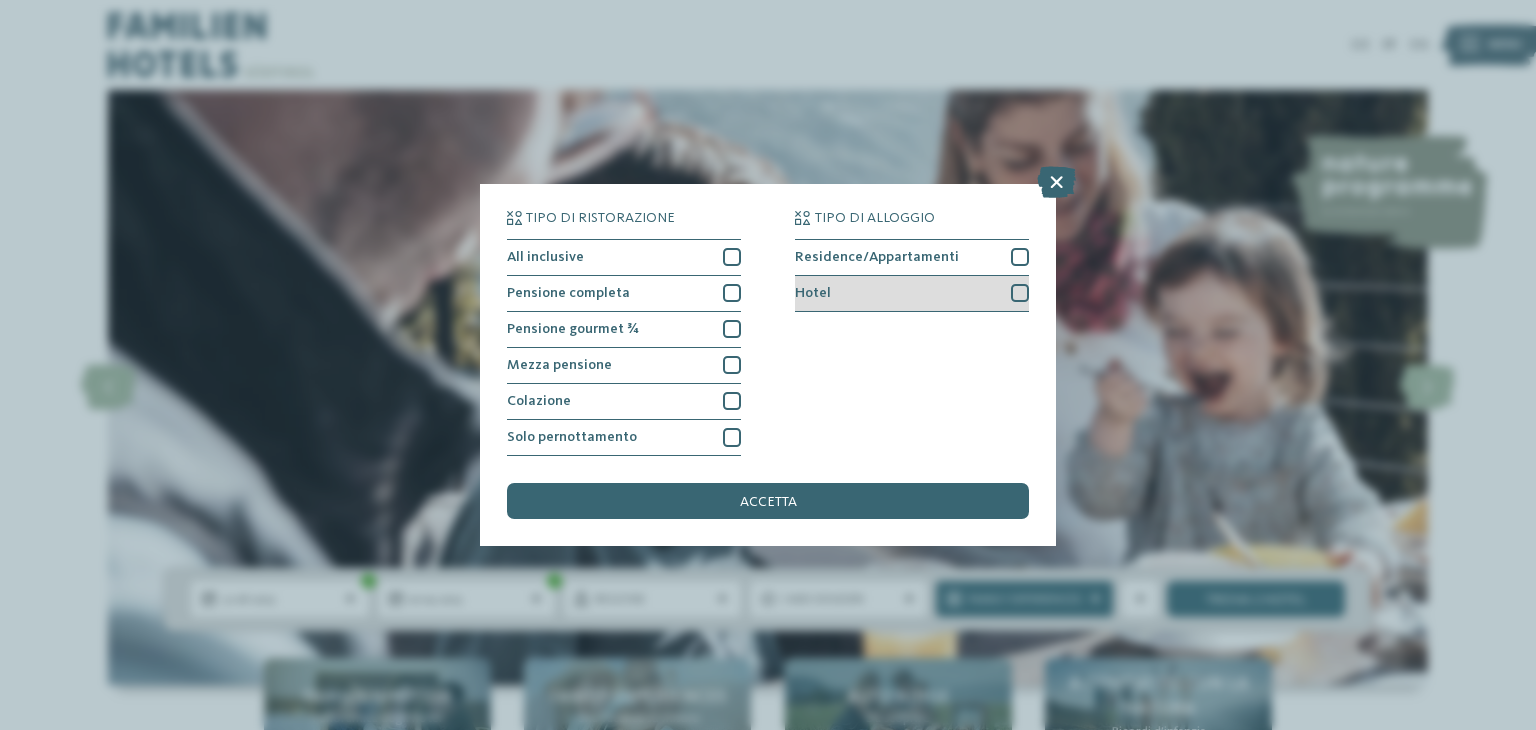 click at bounding box center [1020, 293] 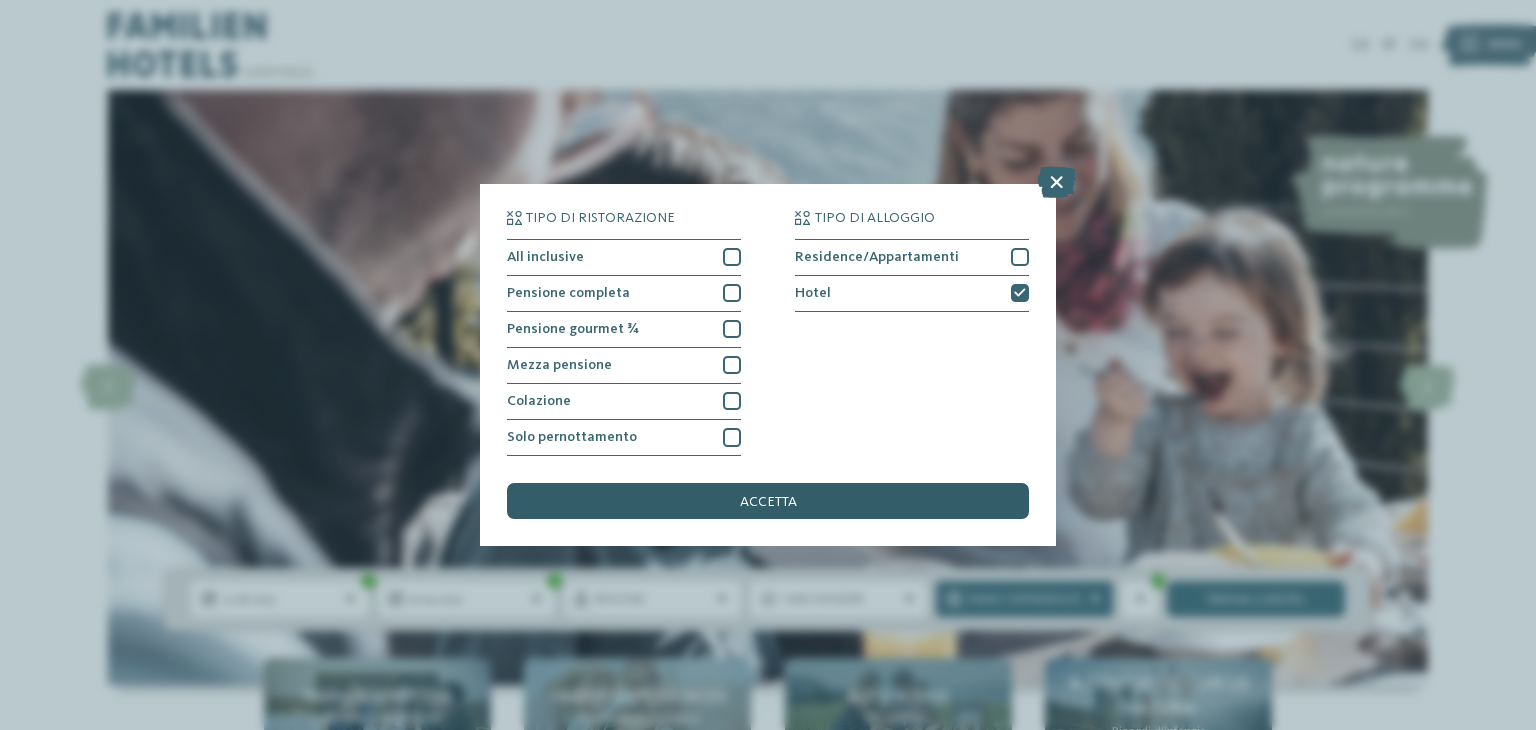 click on "accetta" at bounding box center (768, 501) 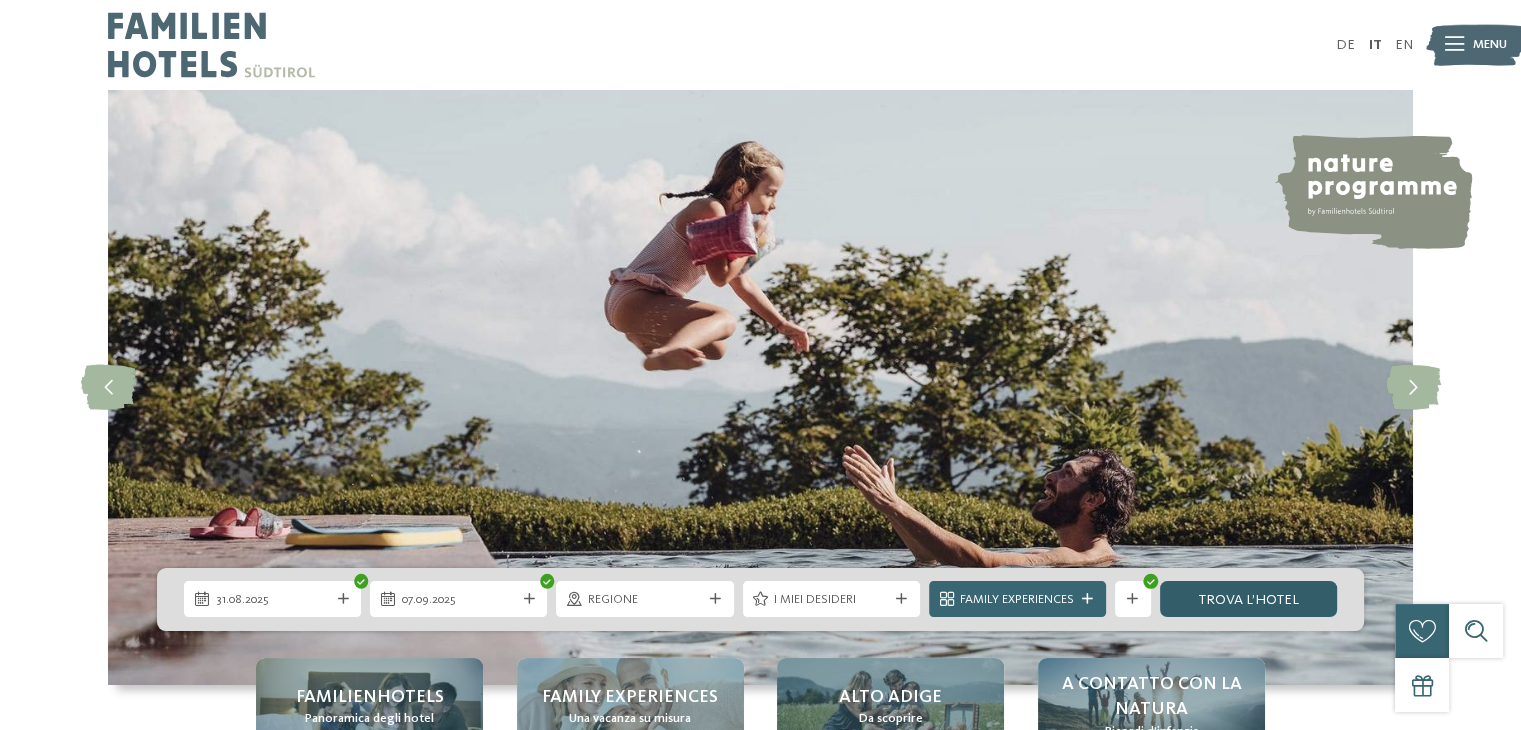 click on "trova l’hotel" at bounding box center (1248, 599) 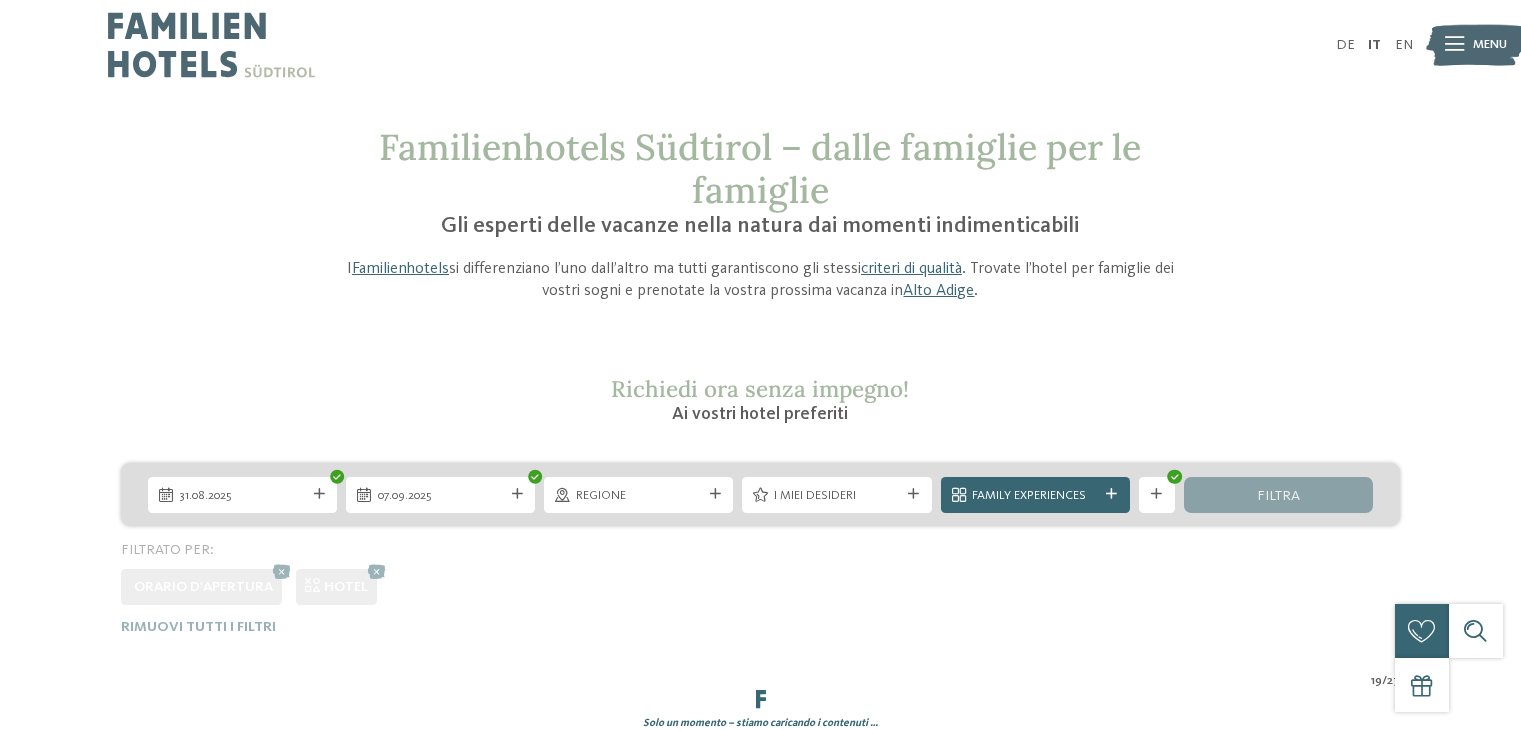scroll, scrollTop: 544, scrollLeft: 0, axis: vertical 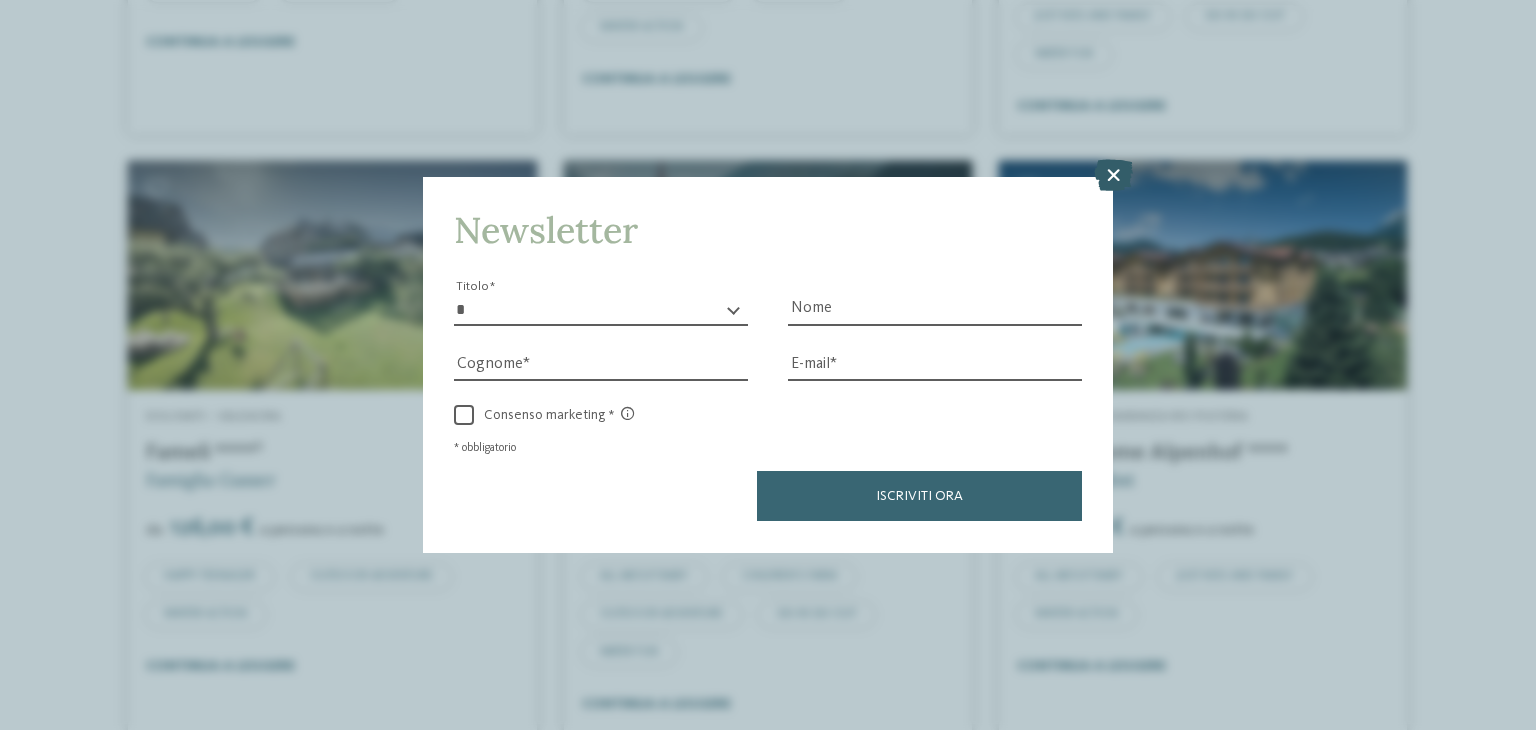 click at bounding box center (1113, 176) 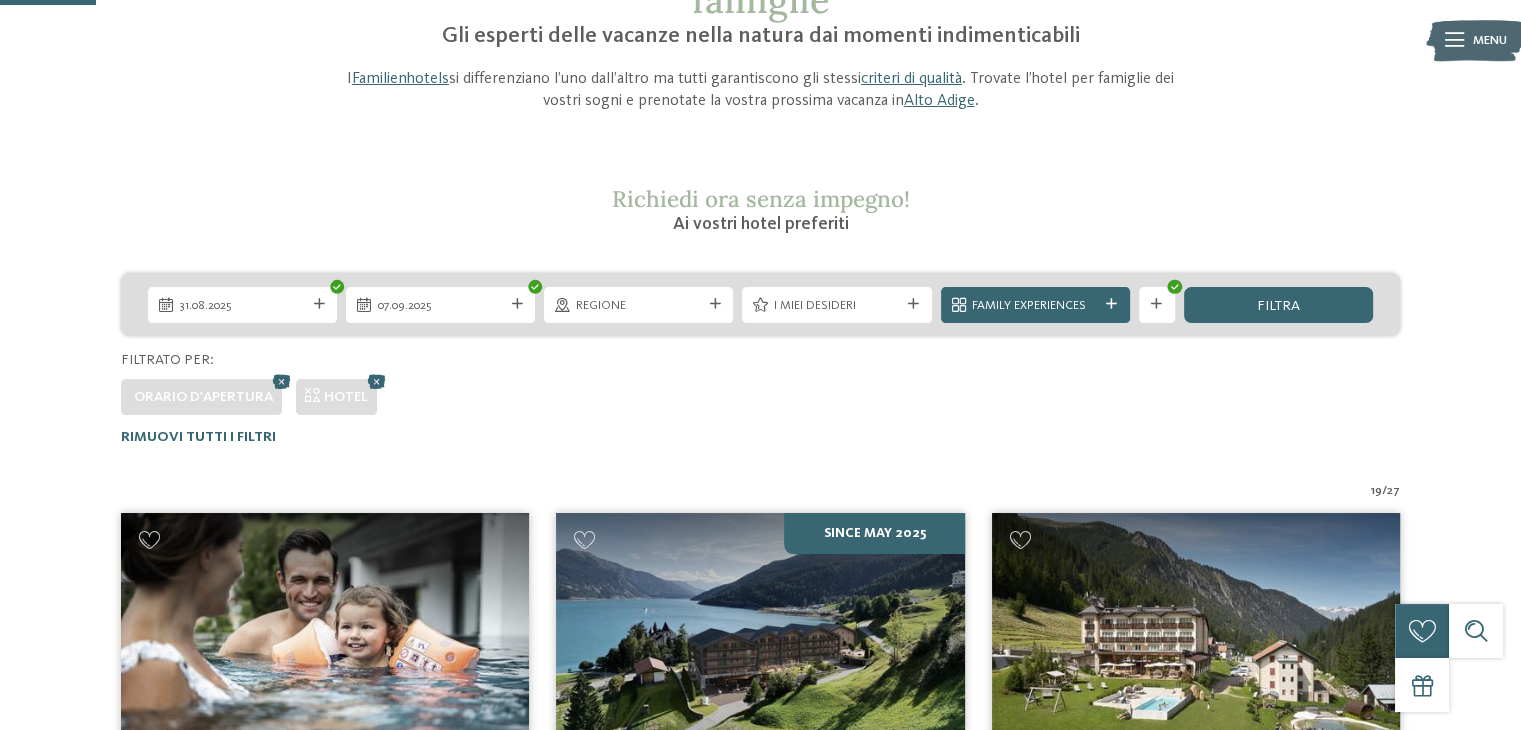 scroll, scrollTop: 0, scrollLeft: 0, axis: both 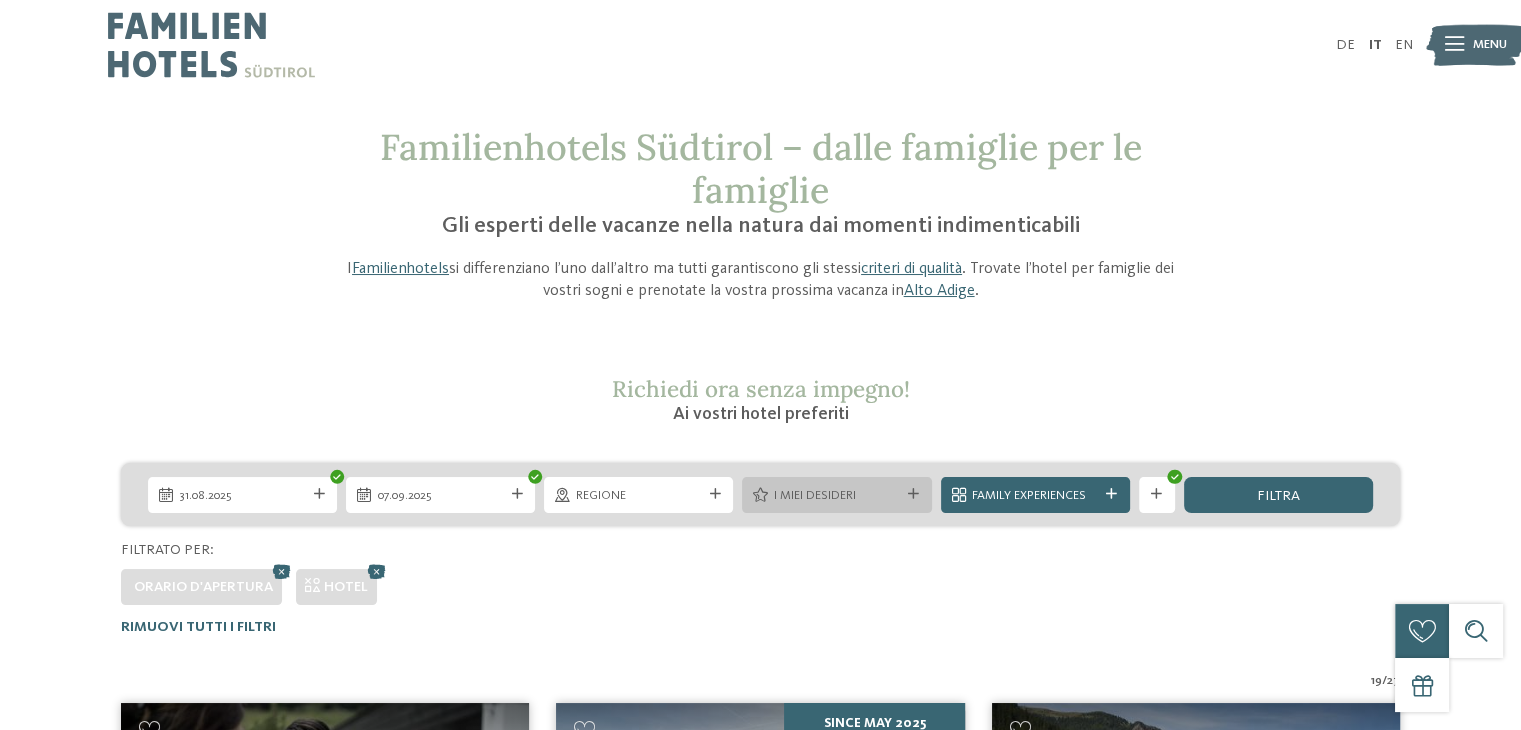 click at bounding box center [913, 494] 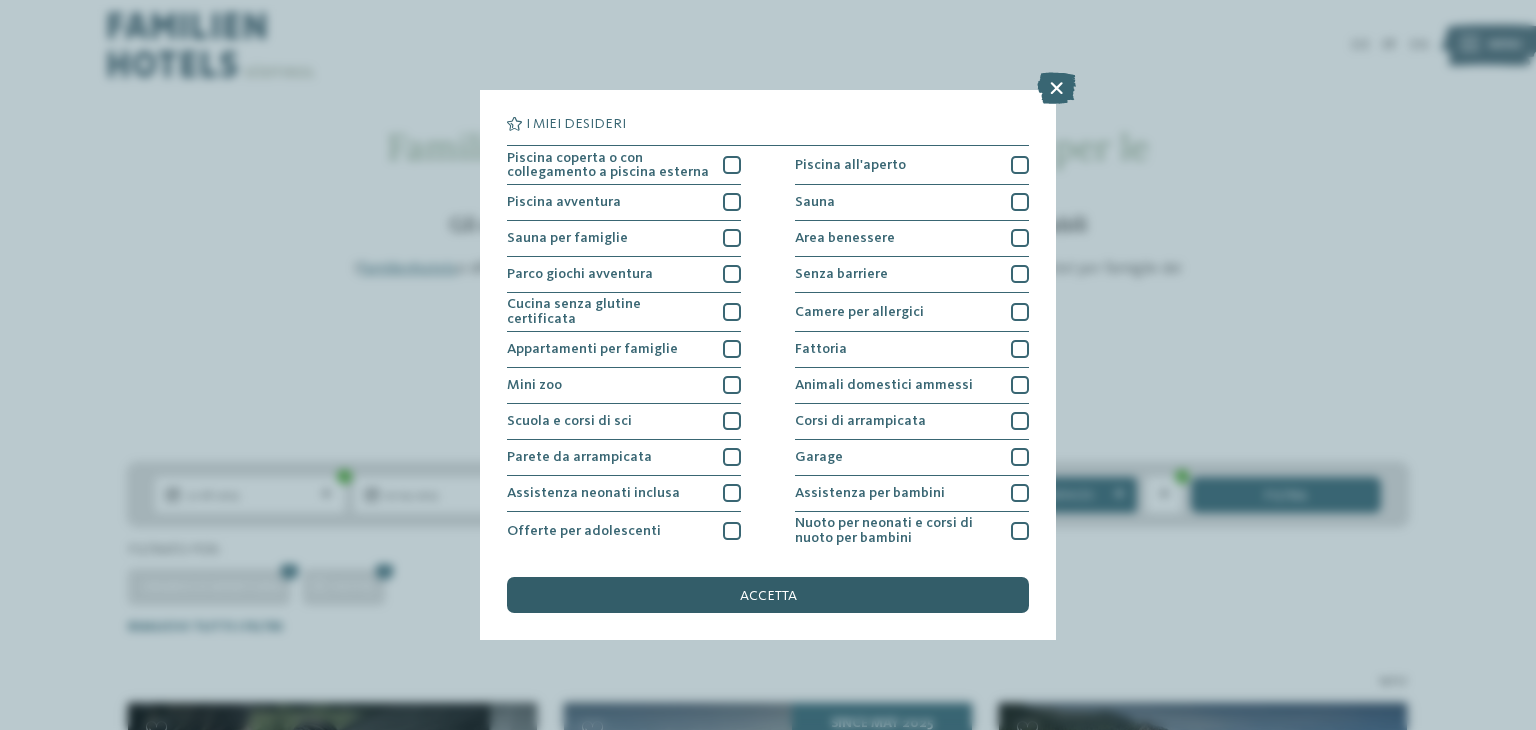 click on "accetta" at bounding box center (768, 595) 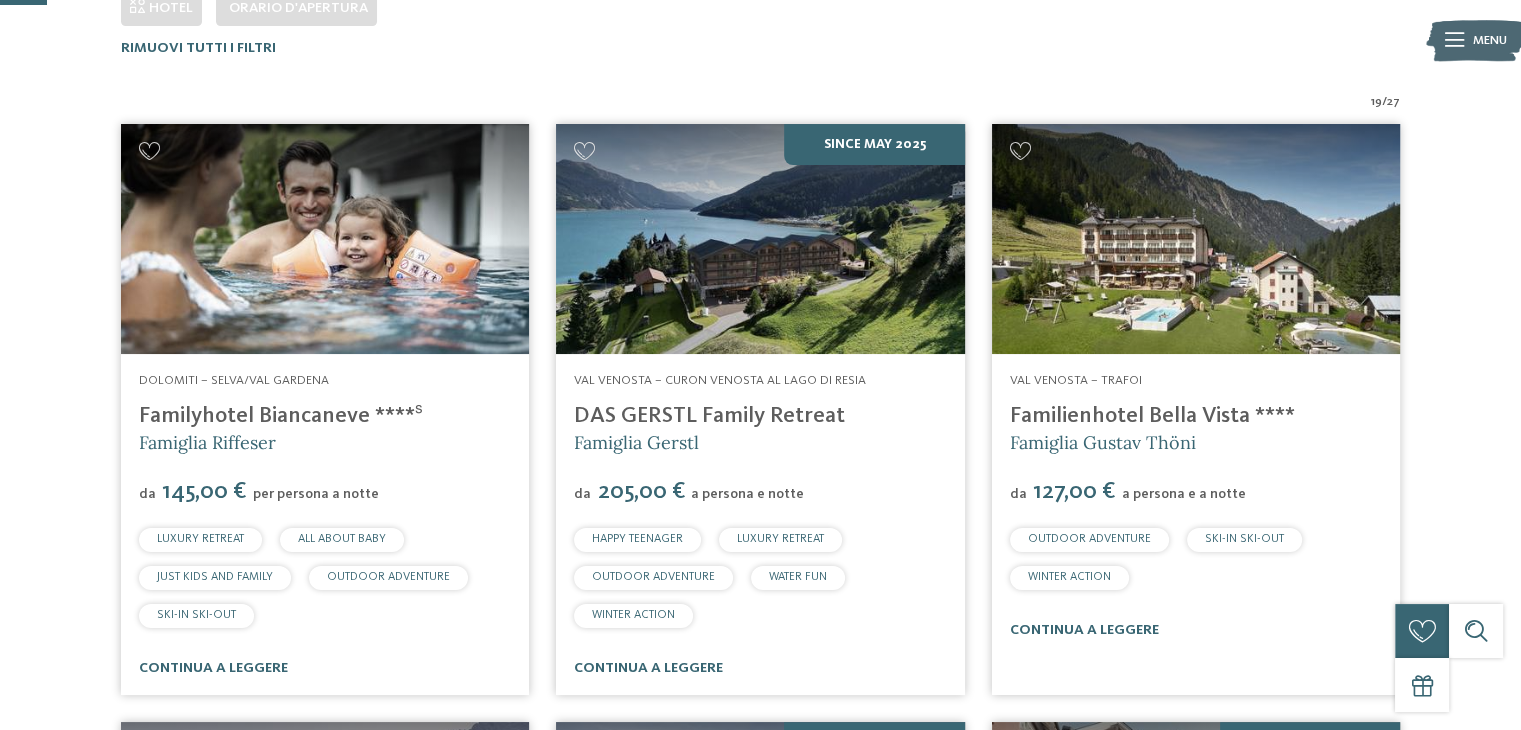 scroll, scrollTop: 0, scrollLeft: 0, axis: both 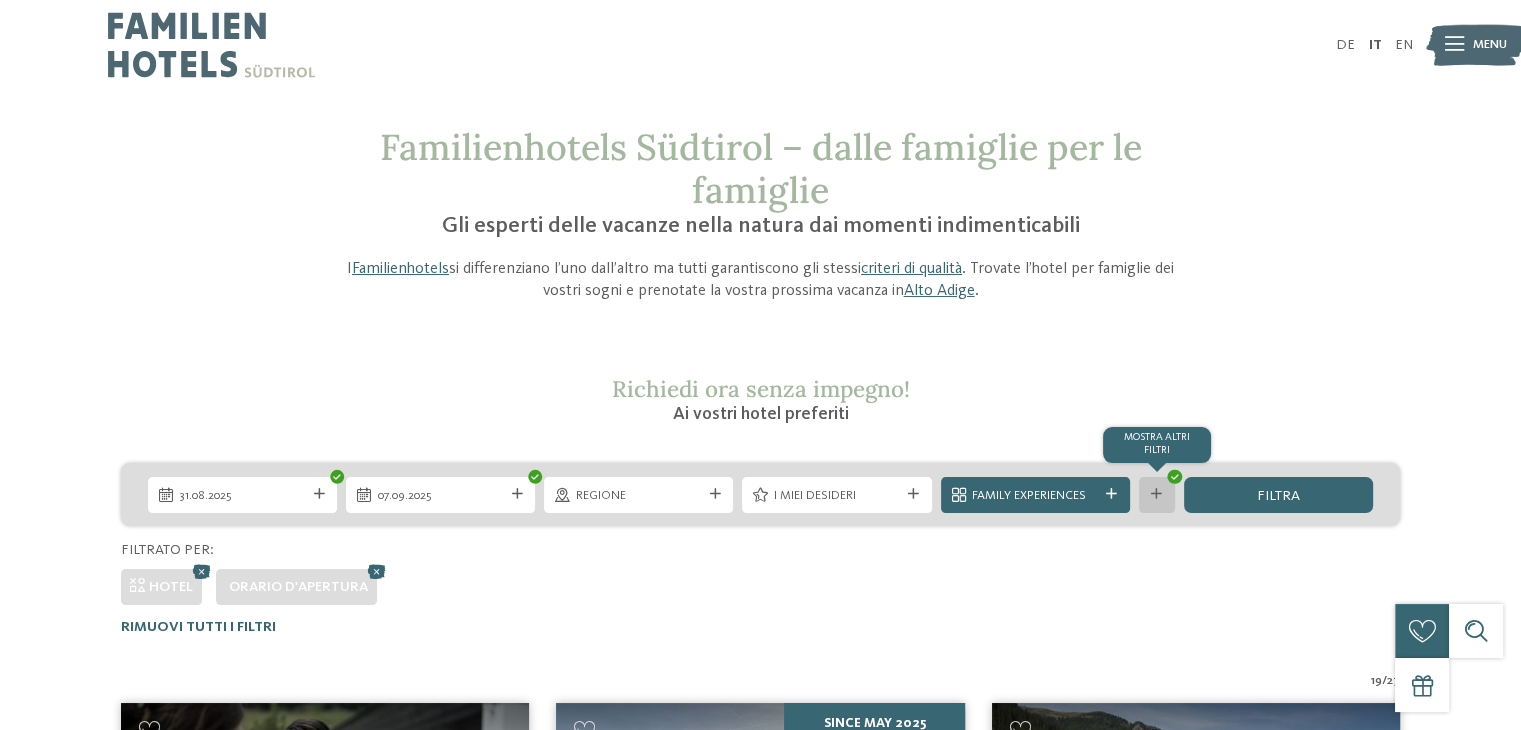 click at bounding box center (1156, 494) 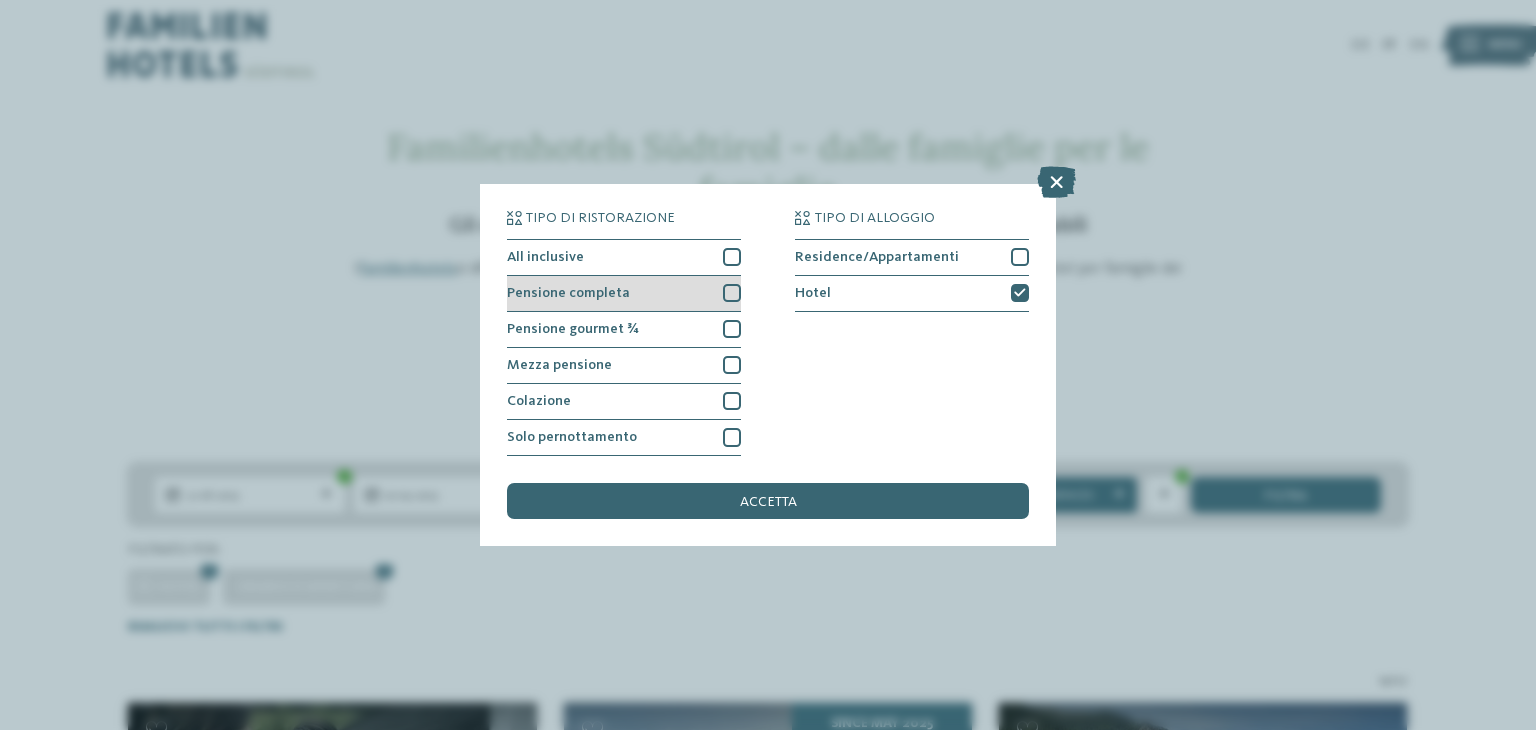 click at bounding box center (732, 293) 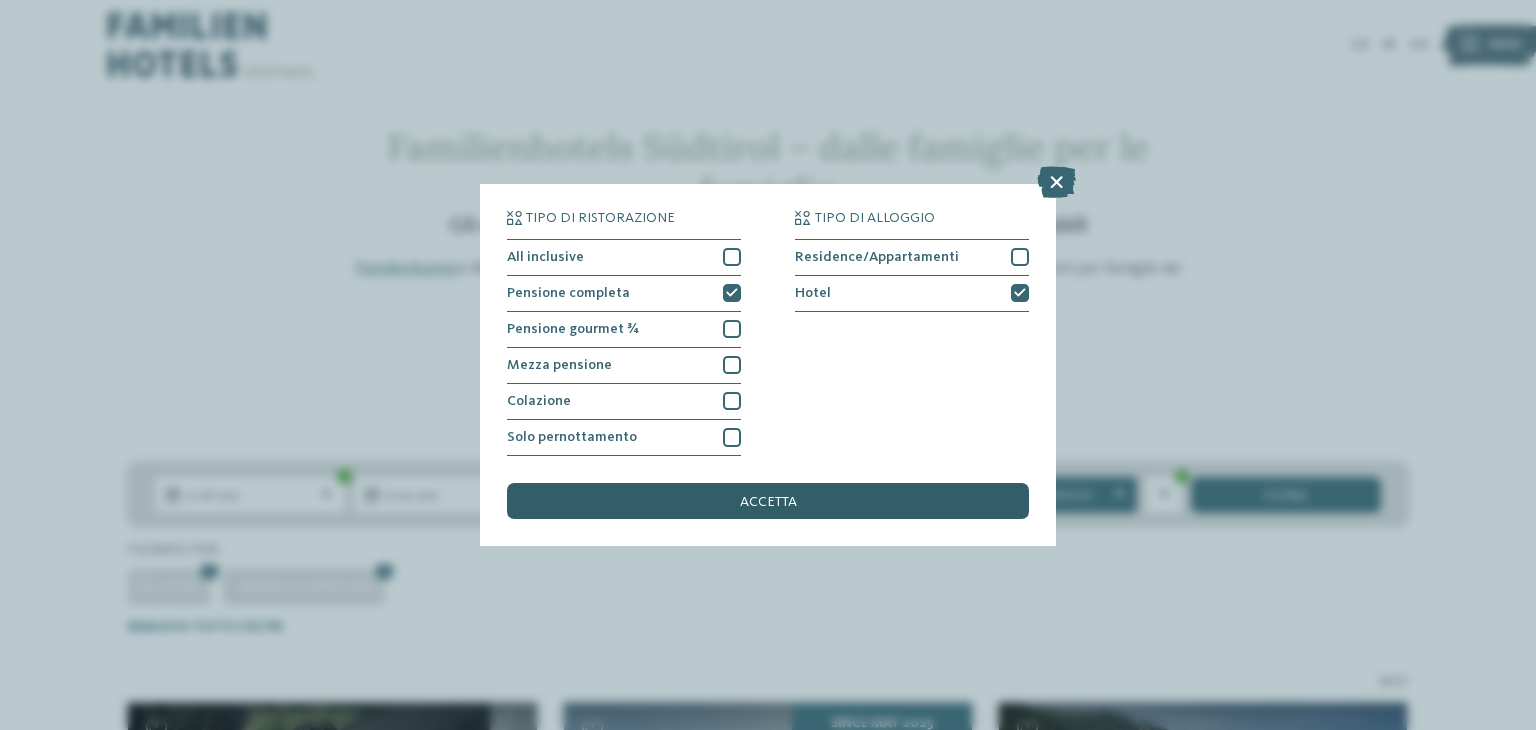 click on "accetta" at bounding box center [768, 502] 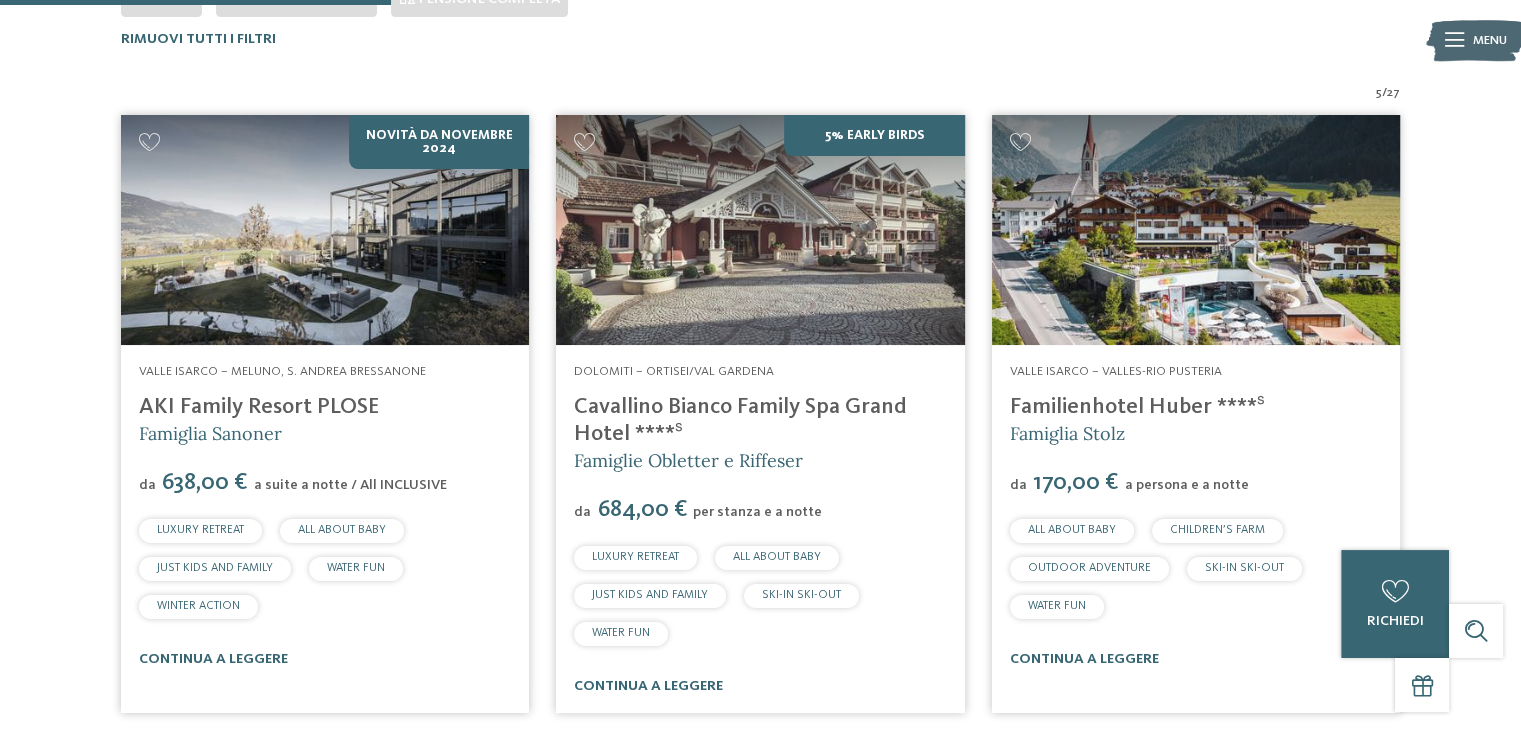 scroll, scrollTop: 589, scrollLeft: 0, axis: vertical 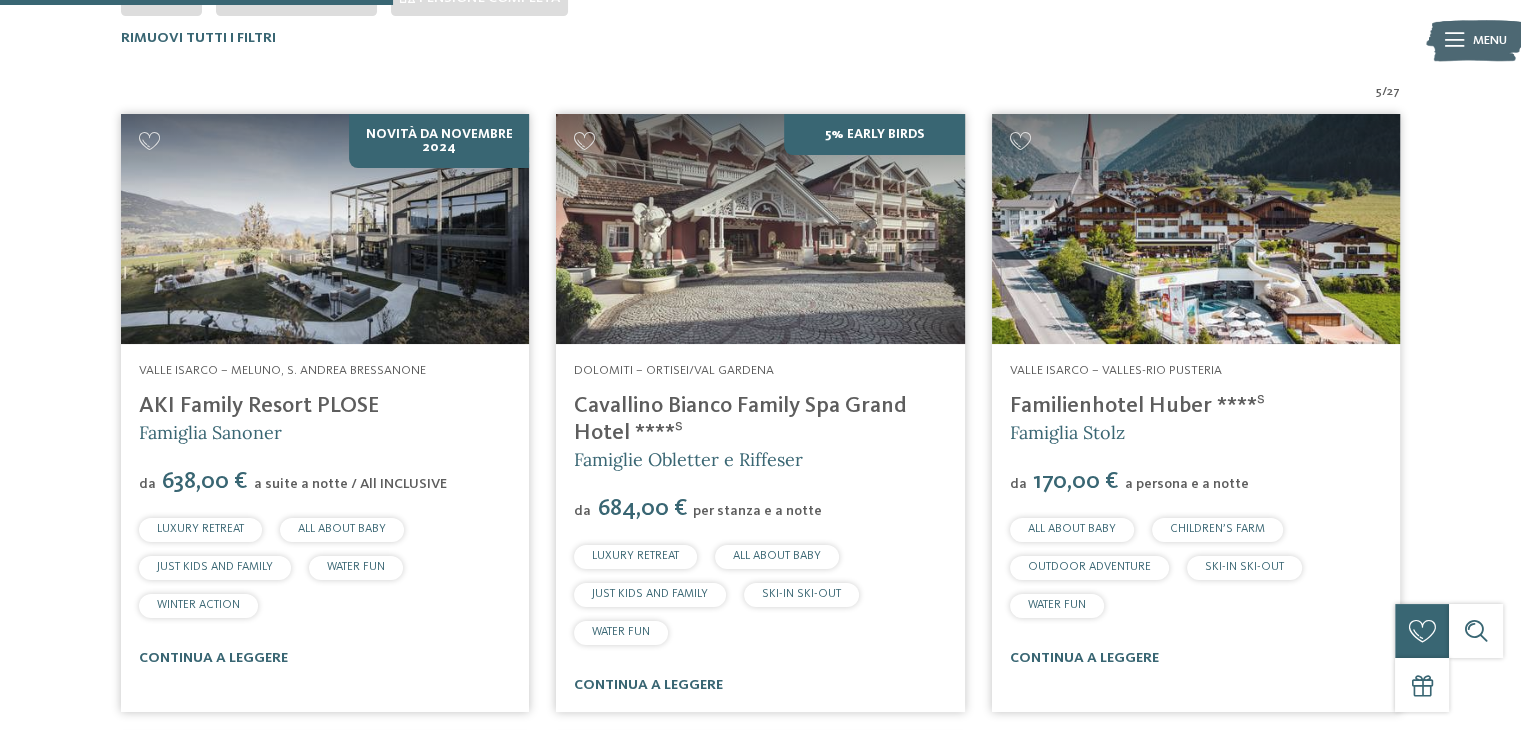 click on "Familienhotel Huber ****ˢ" at bounding box center [1137, 406] 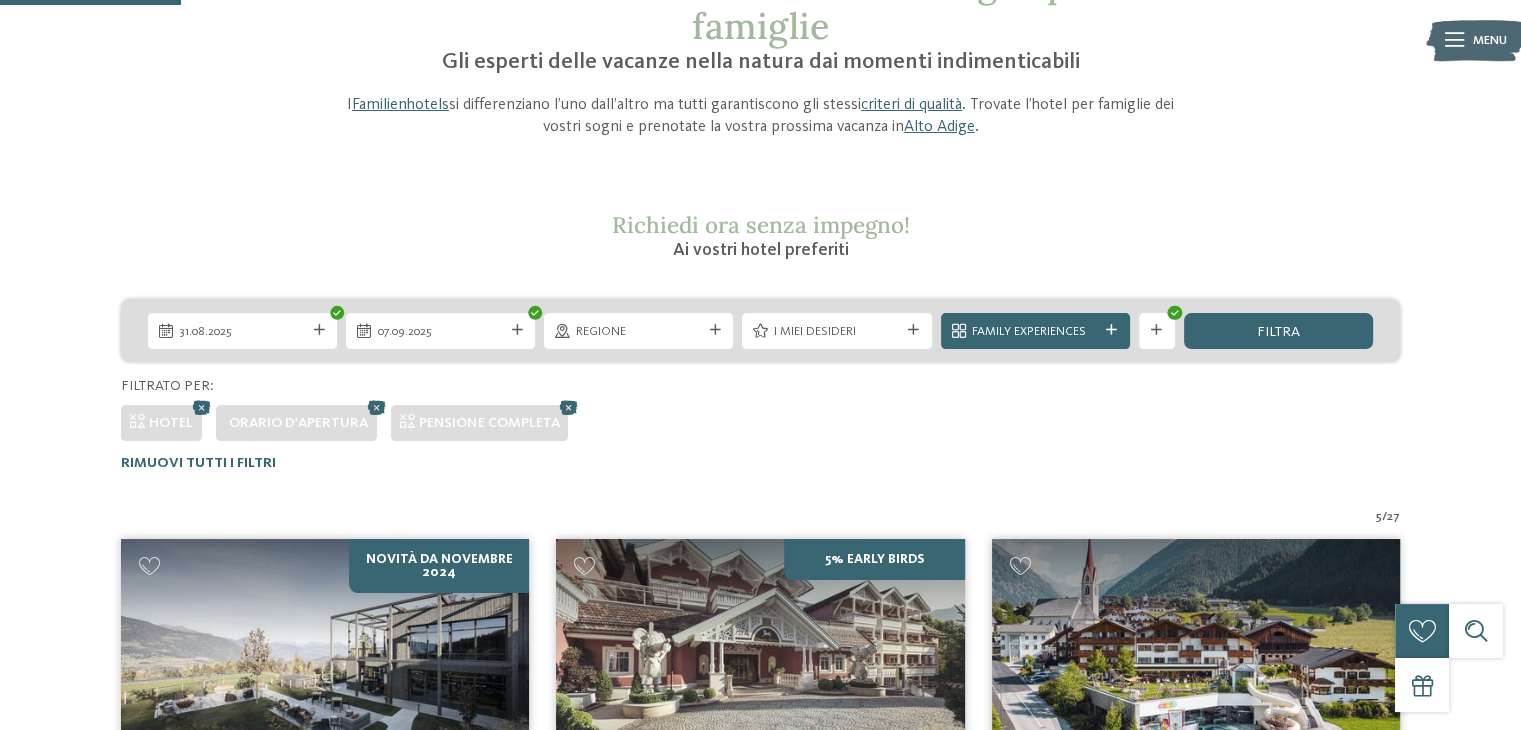 scroll, scrollTop: 0, scrollLeft: 0, axis: both 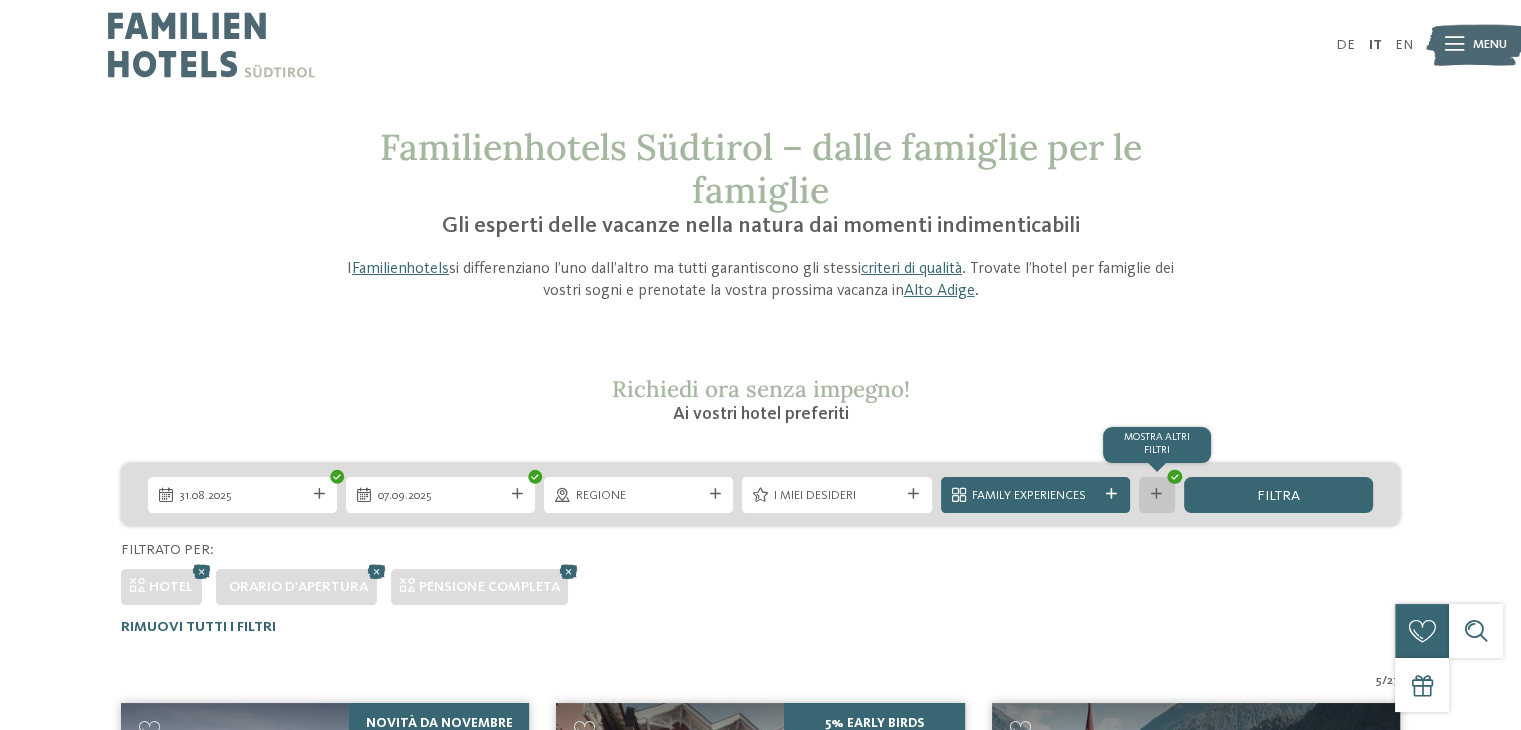 click at bounding box center [1156, 494] 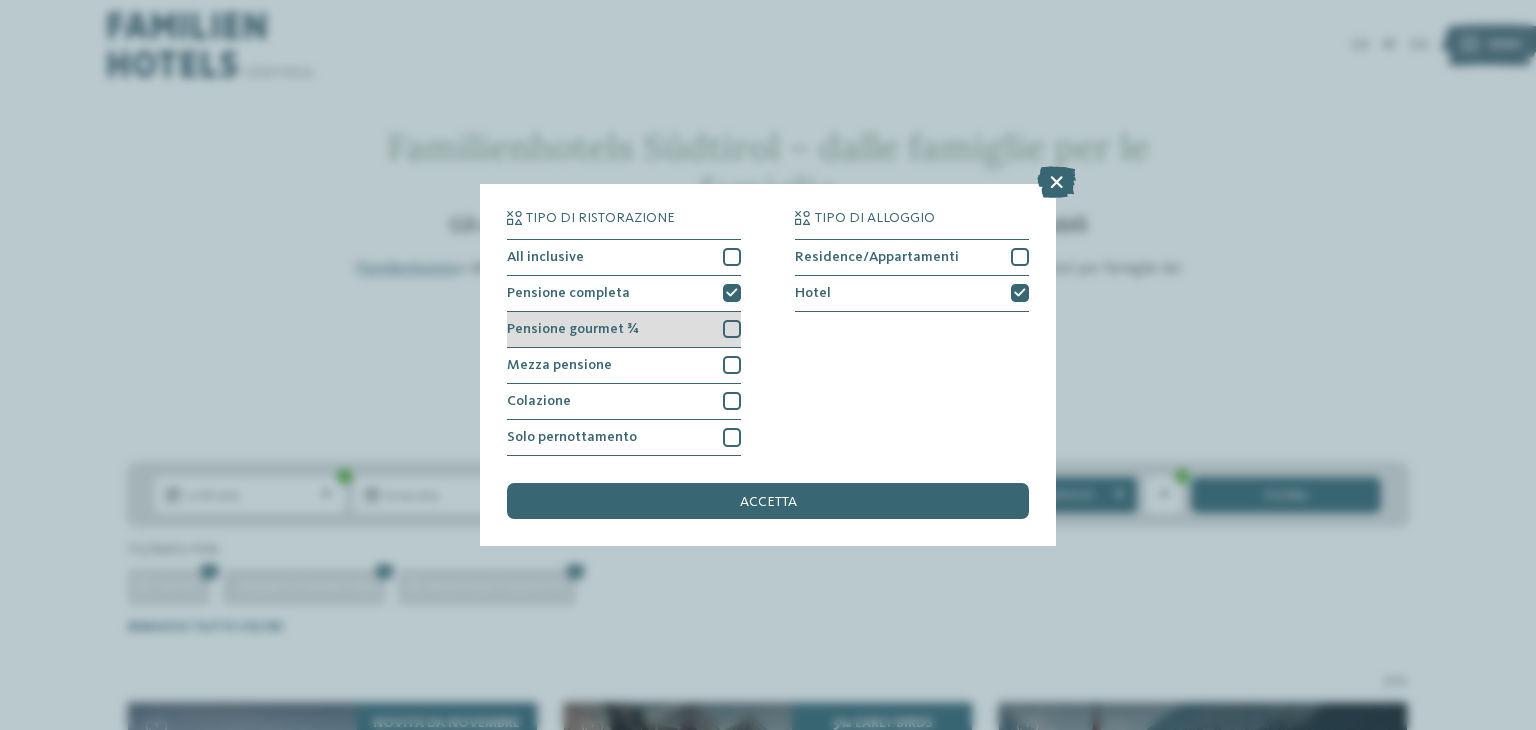 click at bounding box center [732, 329] 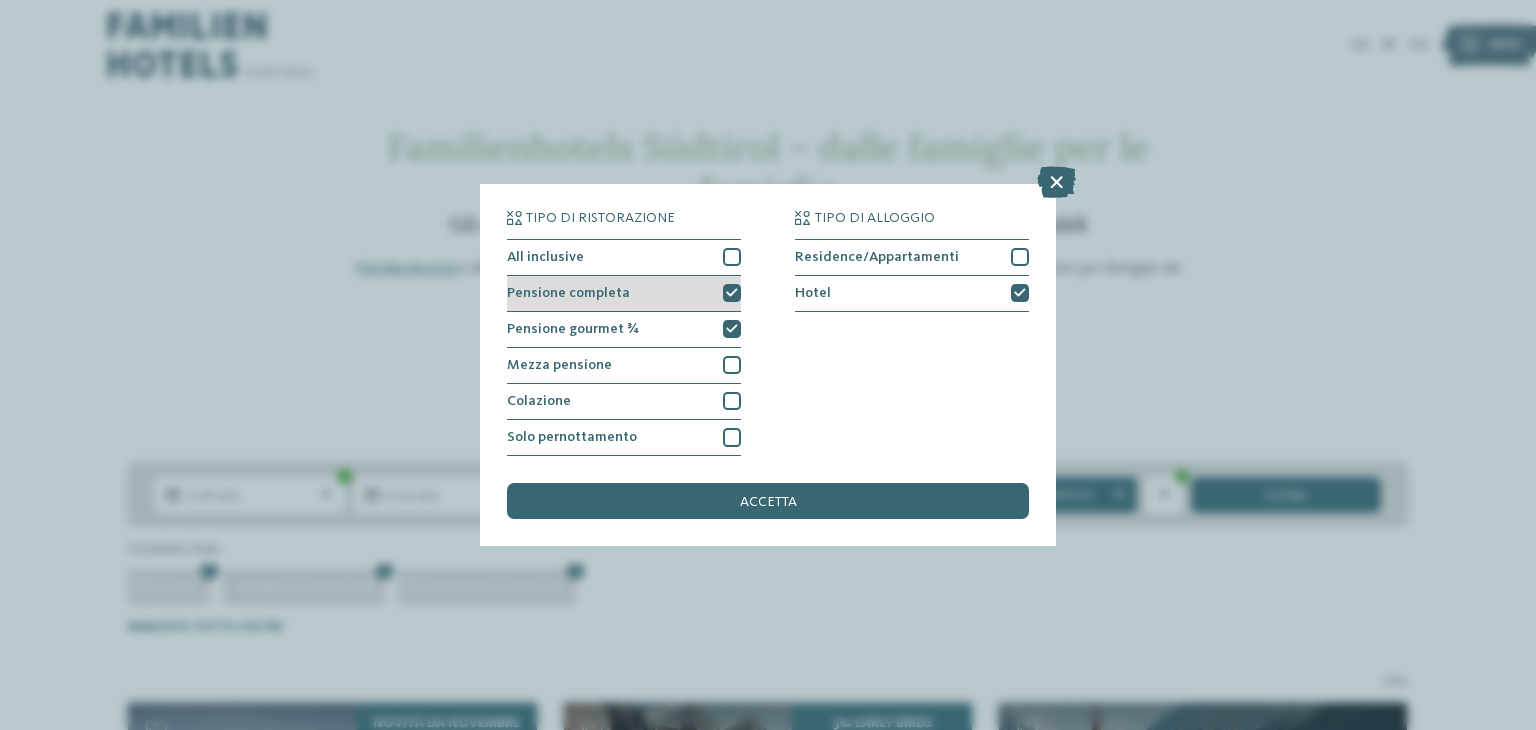 click at bounding box center (732, 293) 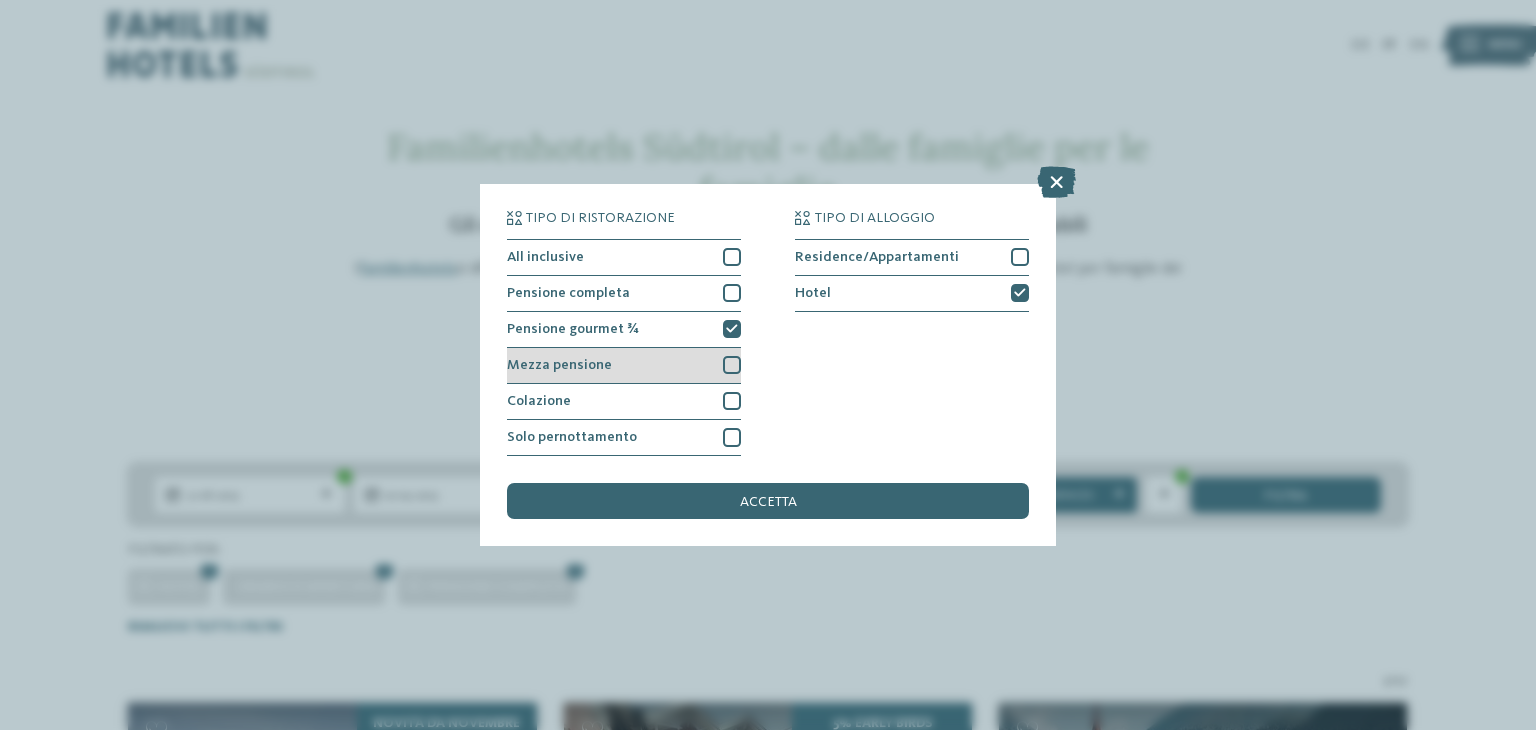 click at bounding box center [732, 365] 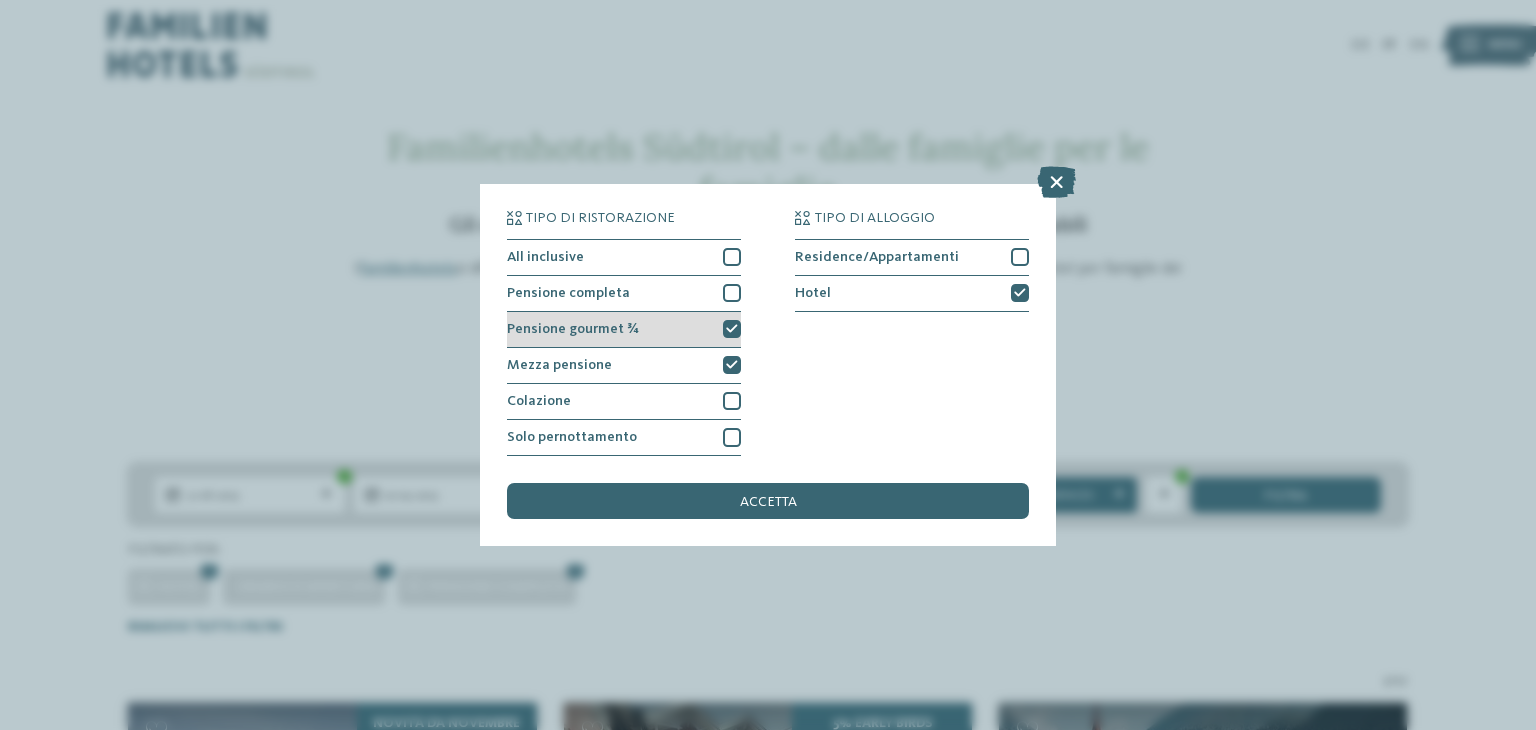 click at bounding box center (732, 329) 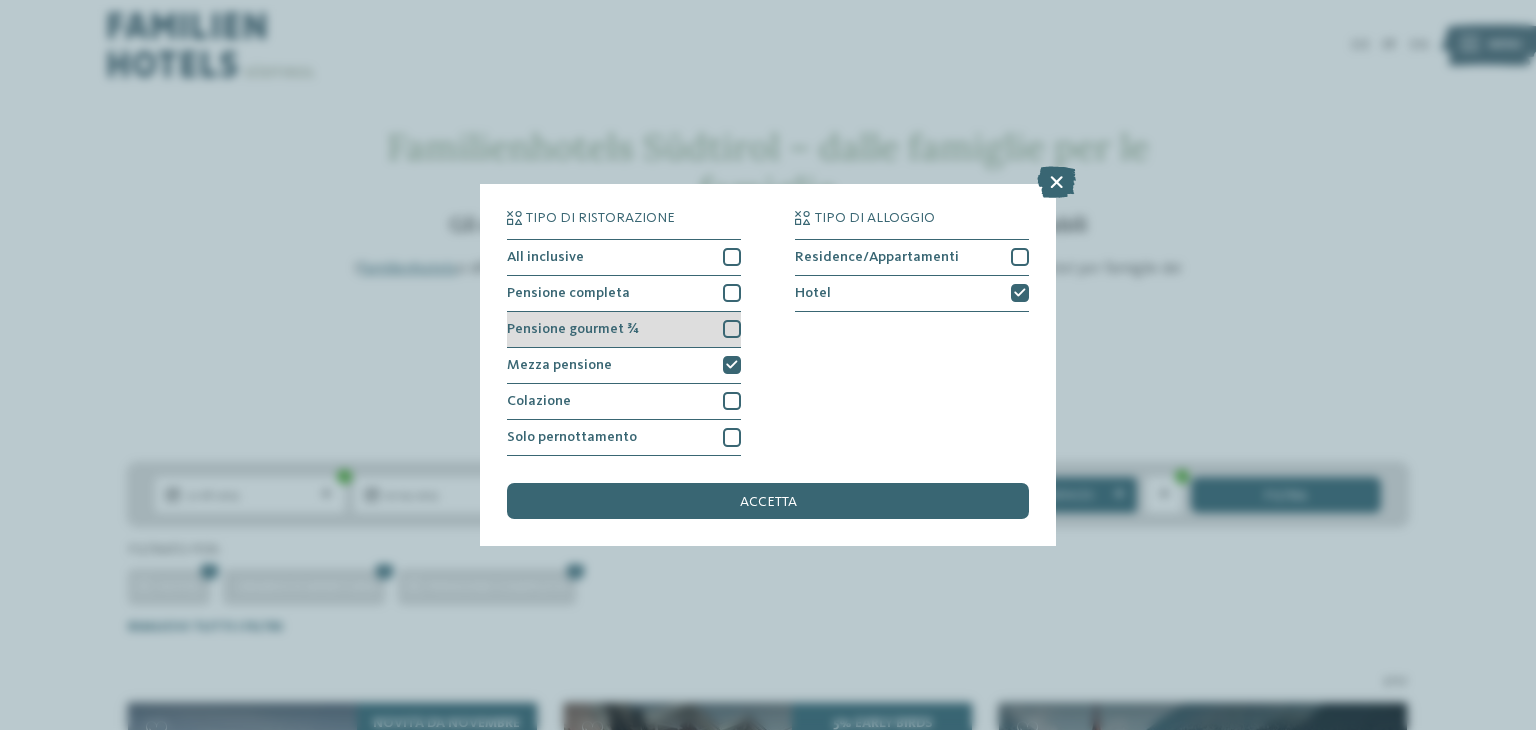 click on "Pensione gourmet ¾" at bounding box center [624, 330] 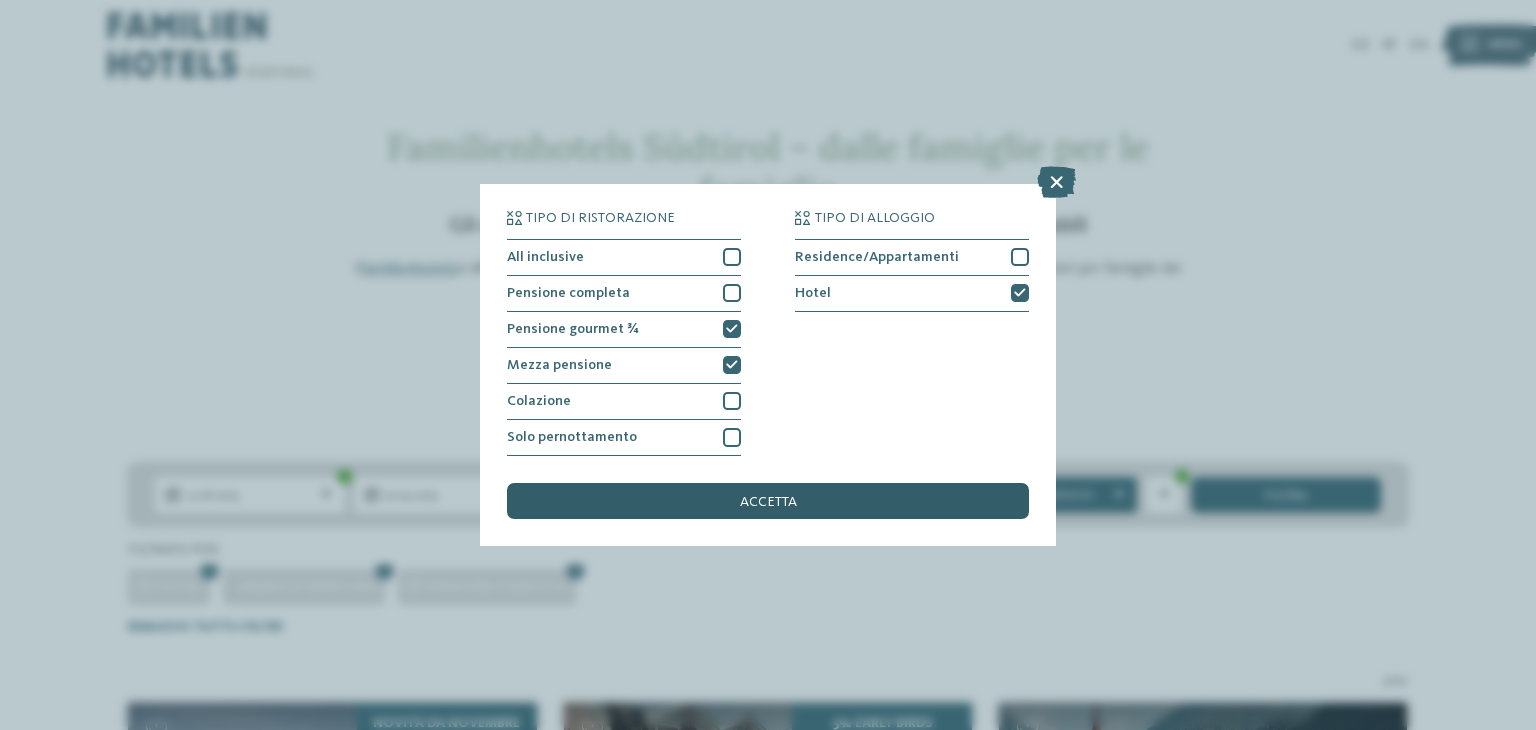 click on "accetta" at bounding box center (768, 501) 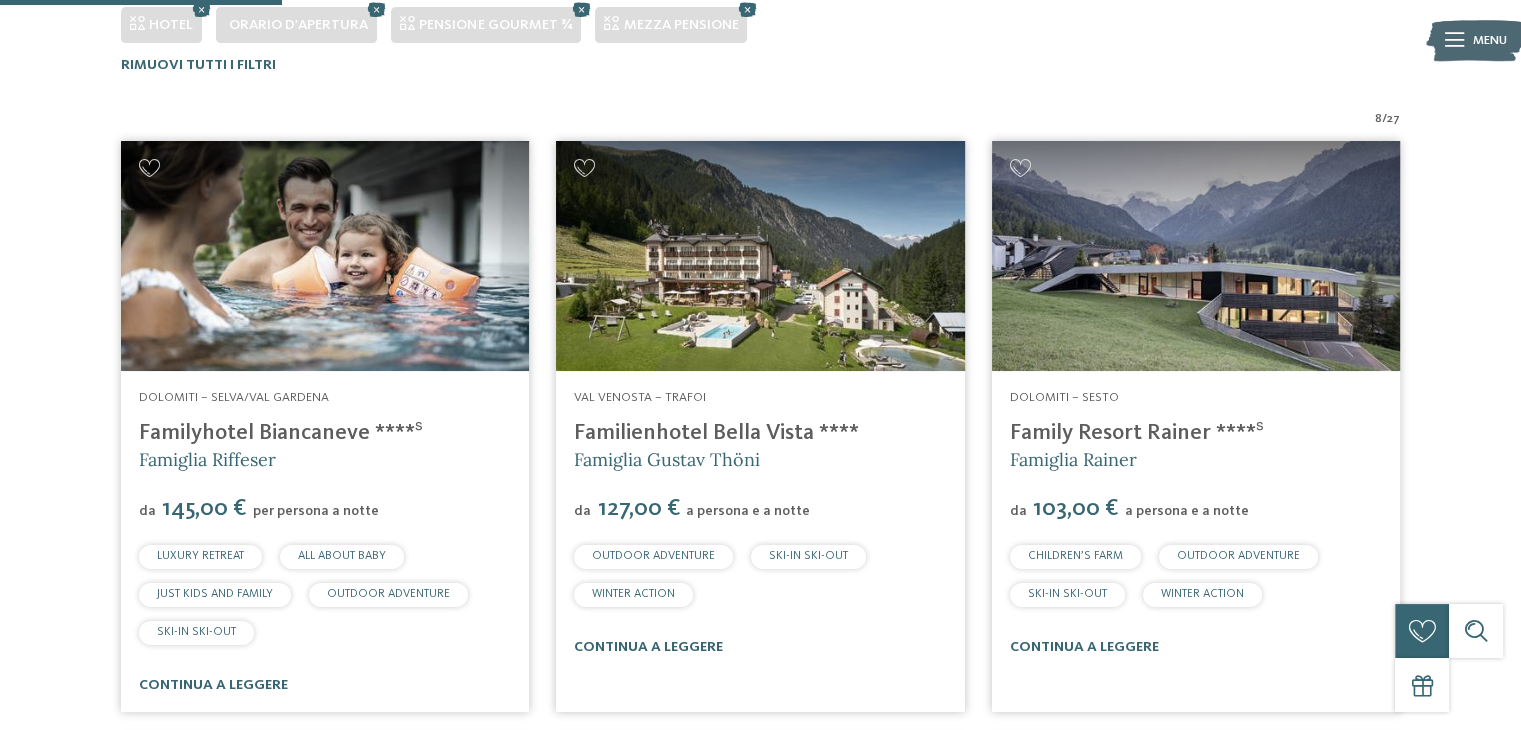 scroll, scrollTop: 579, scrollLeft: 0, axis: vertical 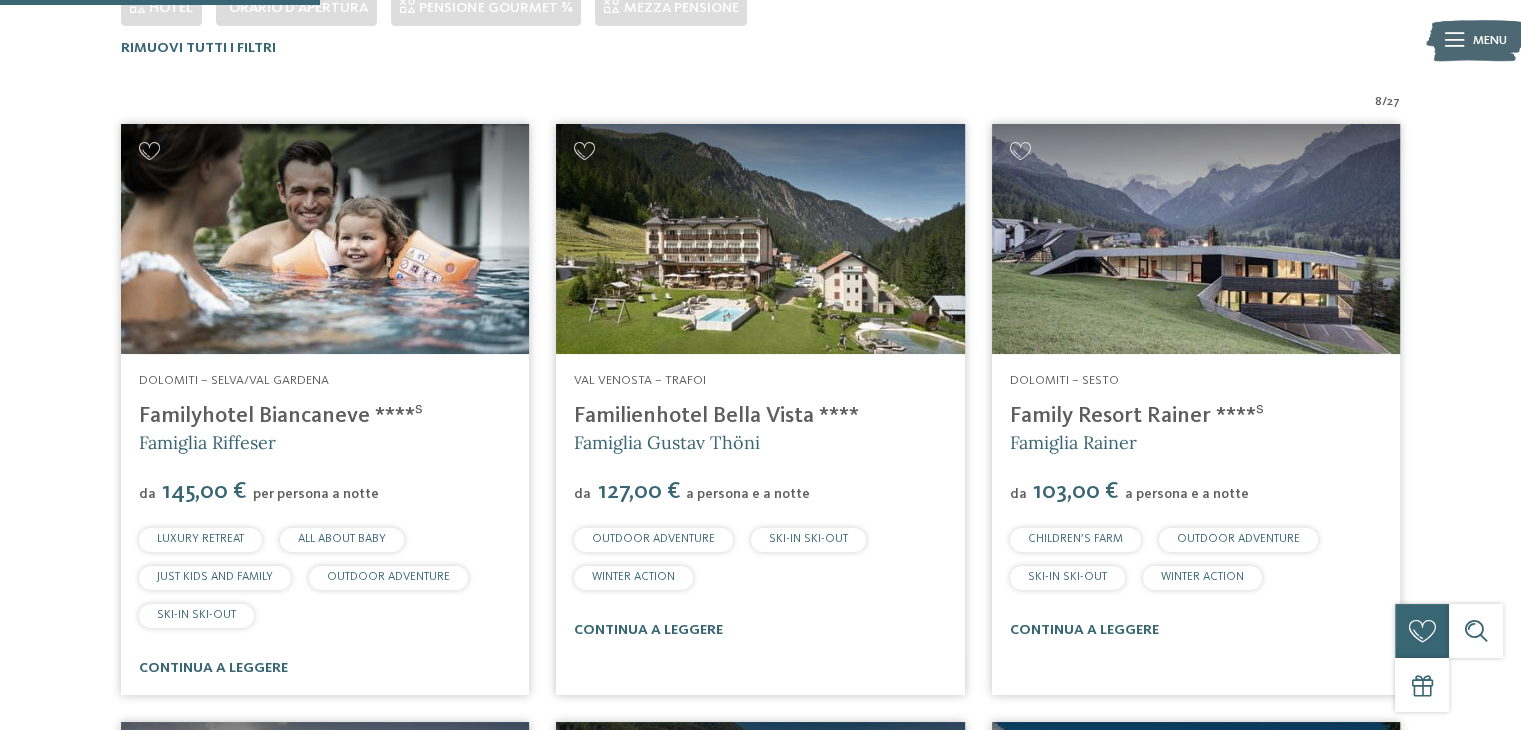 click on "Dolomiti – Sesto
Family Resort Rainer ****ˢ
Famiglia Rainer
da
103,00 €
a persona e a notte
CHILDREN’S FARM
OUTDOOR ADVENTURE" at bounding box center [1196, 505] 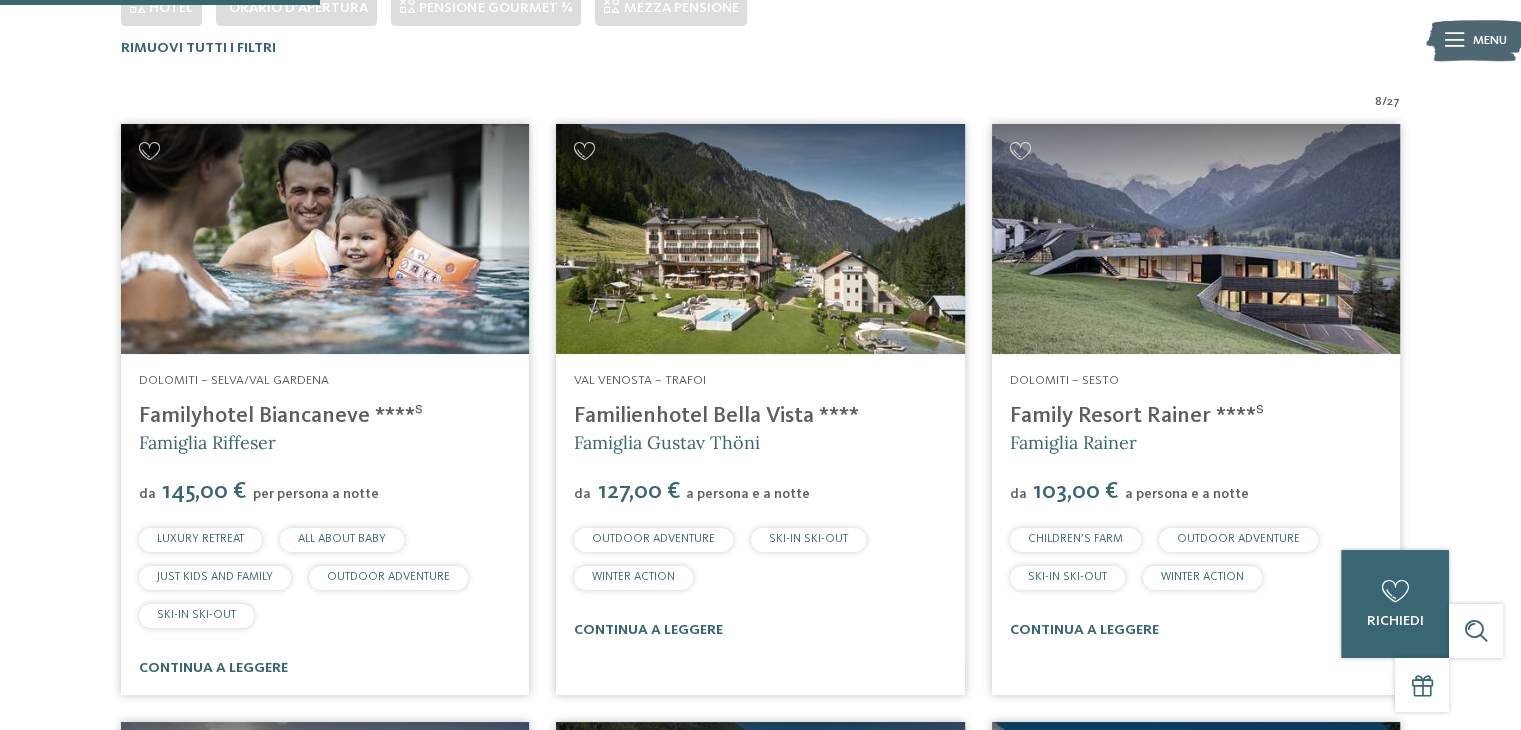 click at bounding box center (1196, 239) 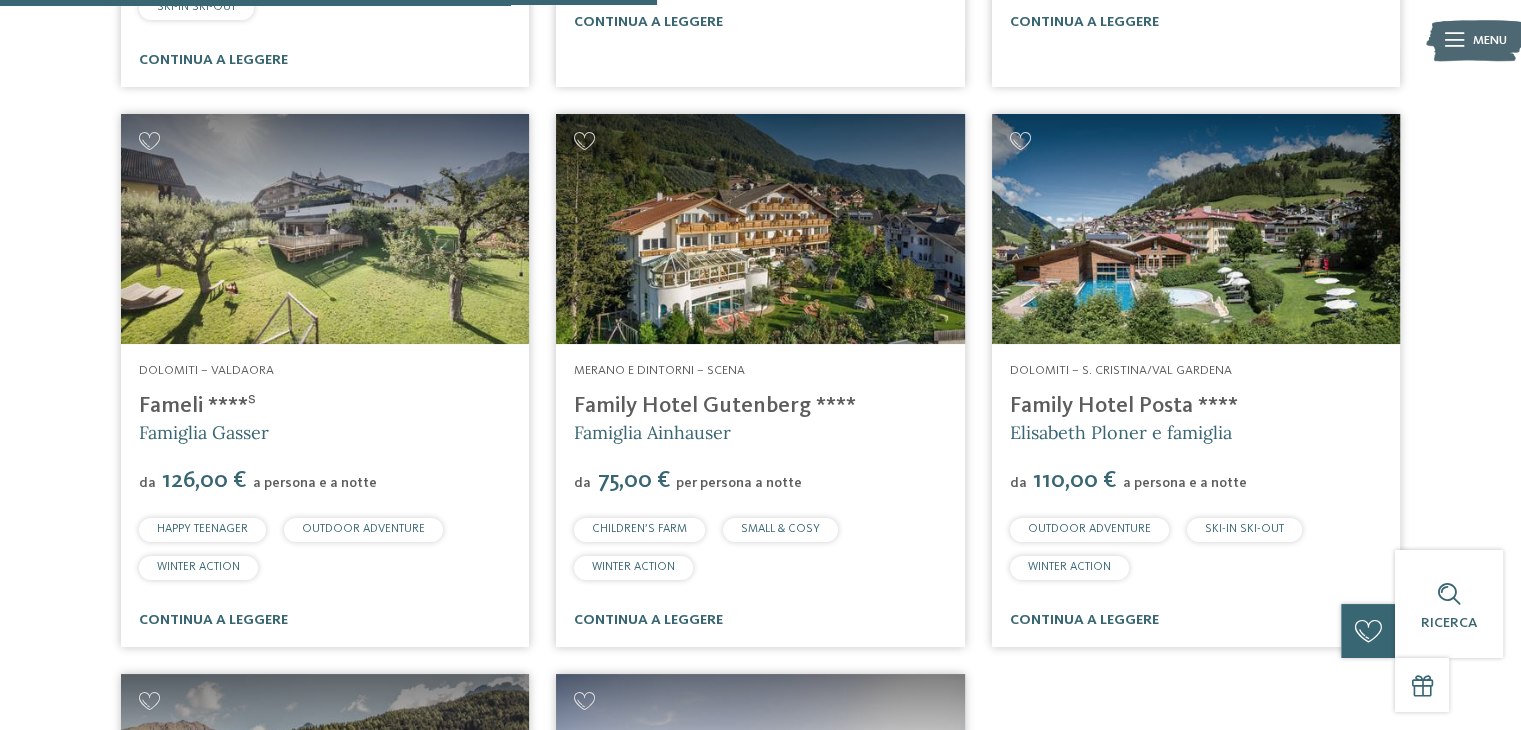 scroll, scrollTop: 1186, scrollLeft: 0, axis: vertical 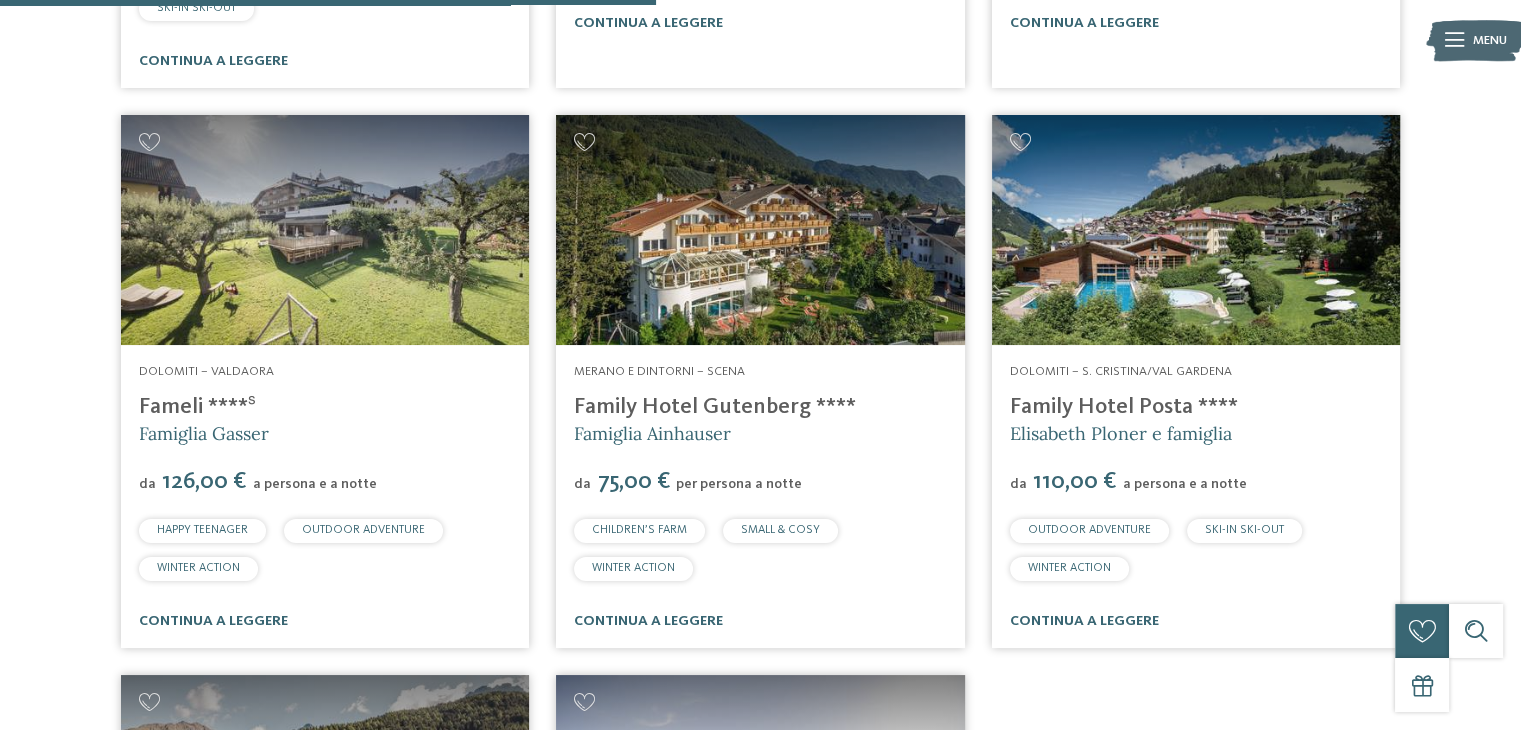 click on "Family Hotel Posta ****" at bounding box center (1124, 407) 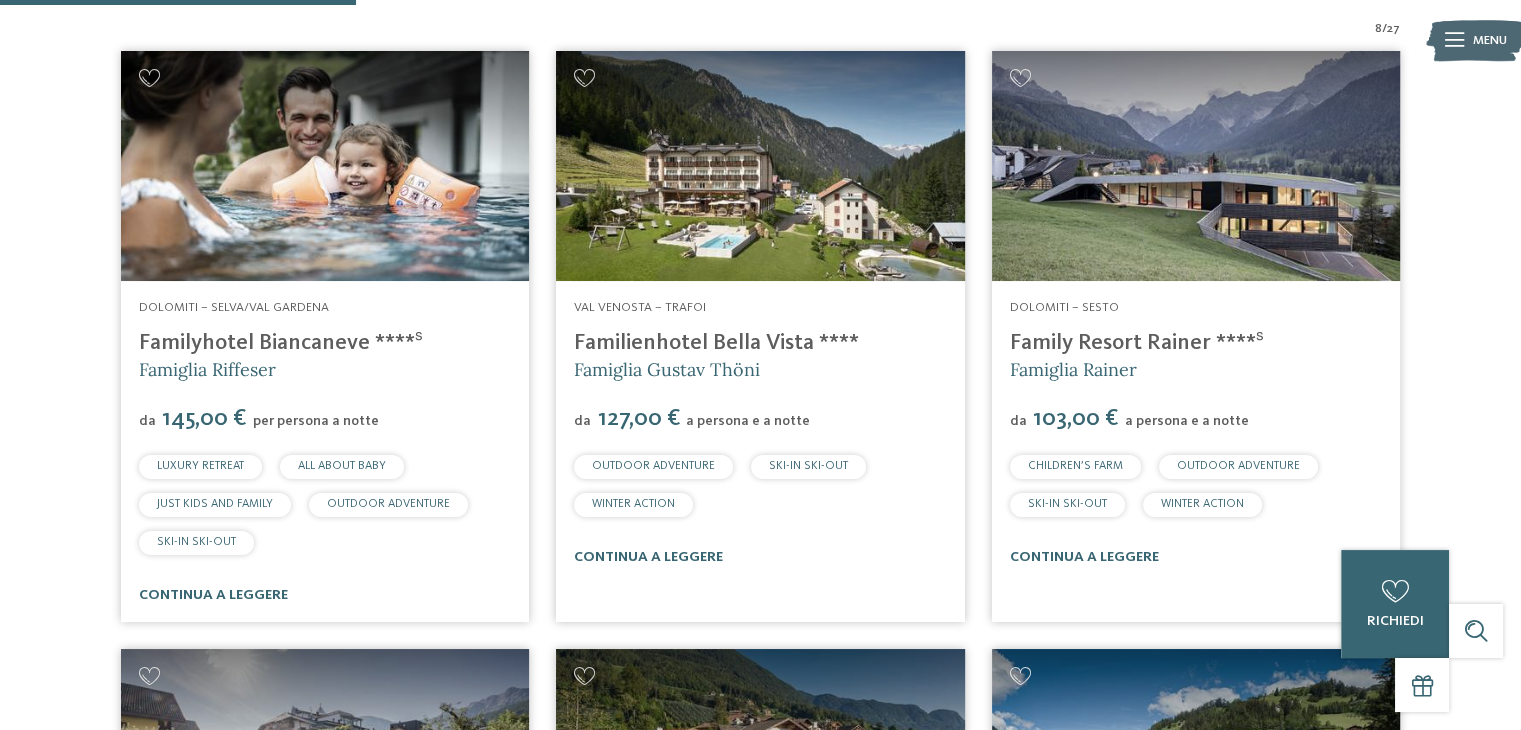 scroll, scrollTop: 642, scrollLeft: 0, axis: vertical 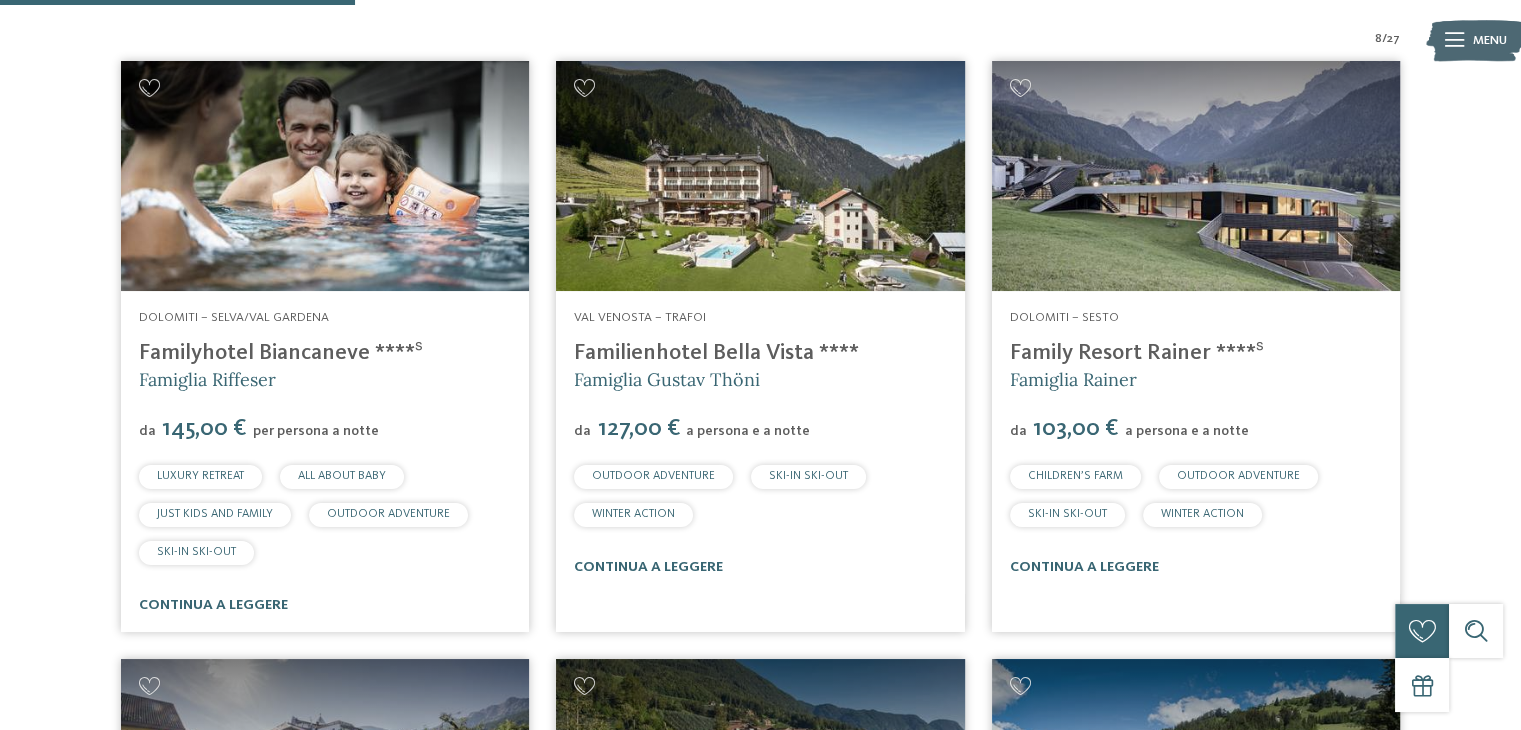 click on "Family Resort Rainer ****ˢ" at bounding box center [1137, 353] 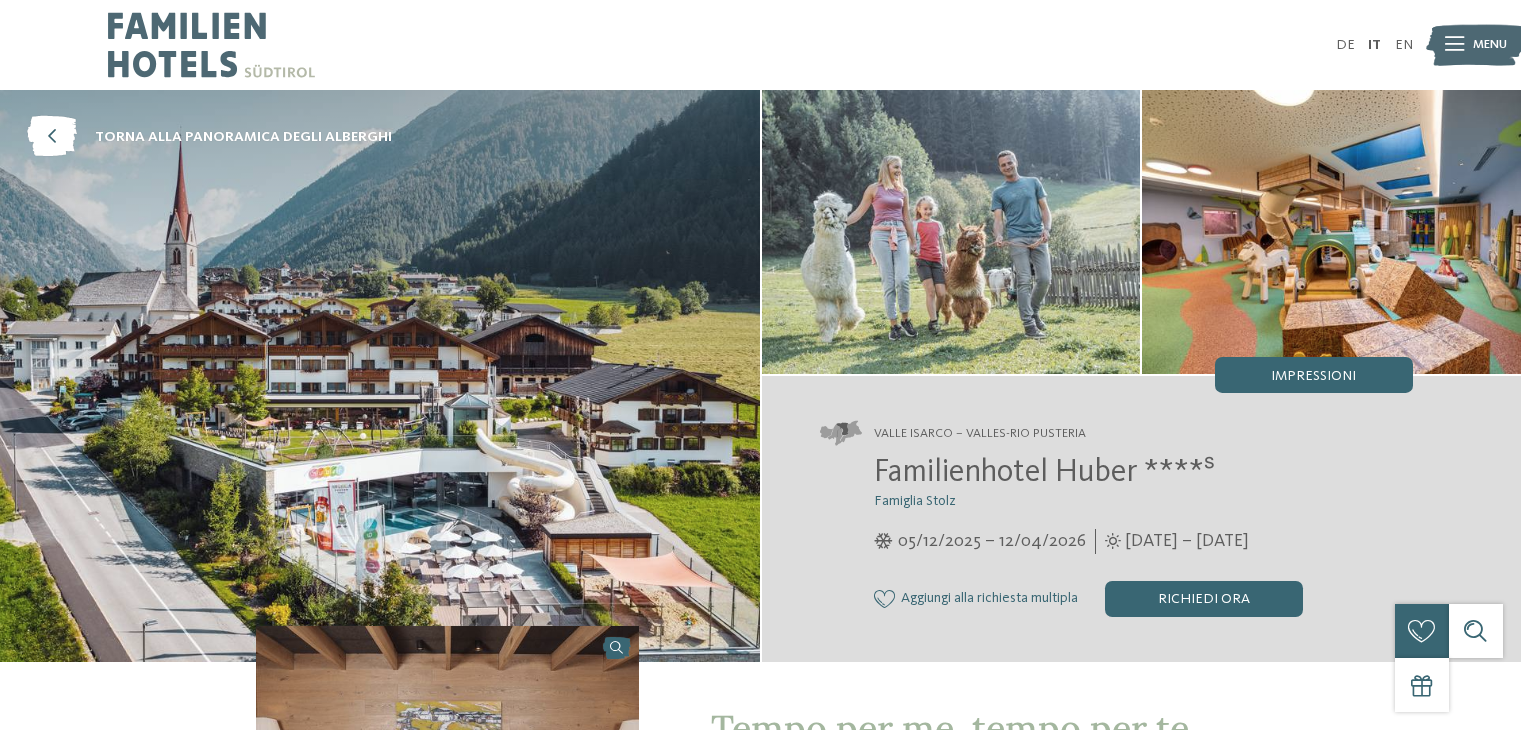 scroll, scrollTop: 0, scrollLeft: 0, axis: both 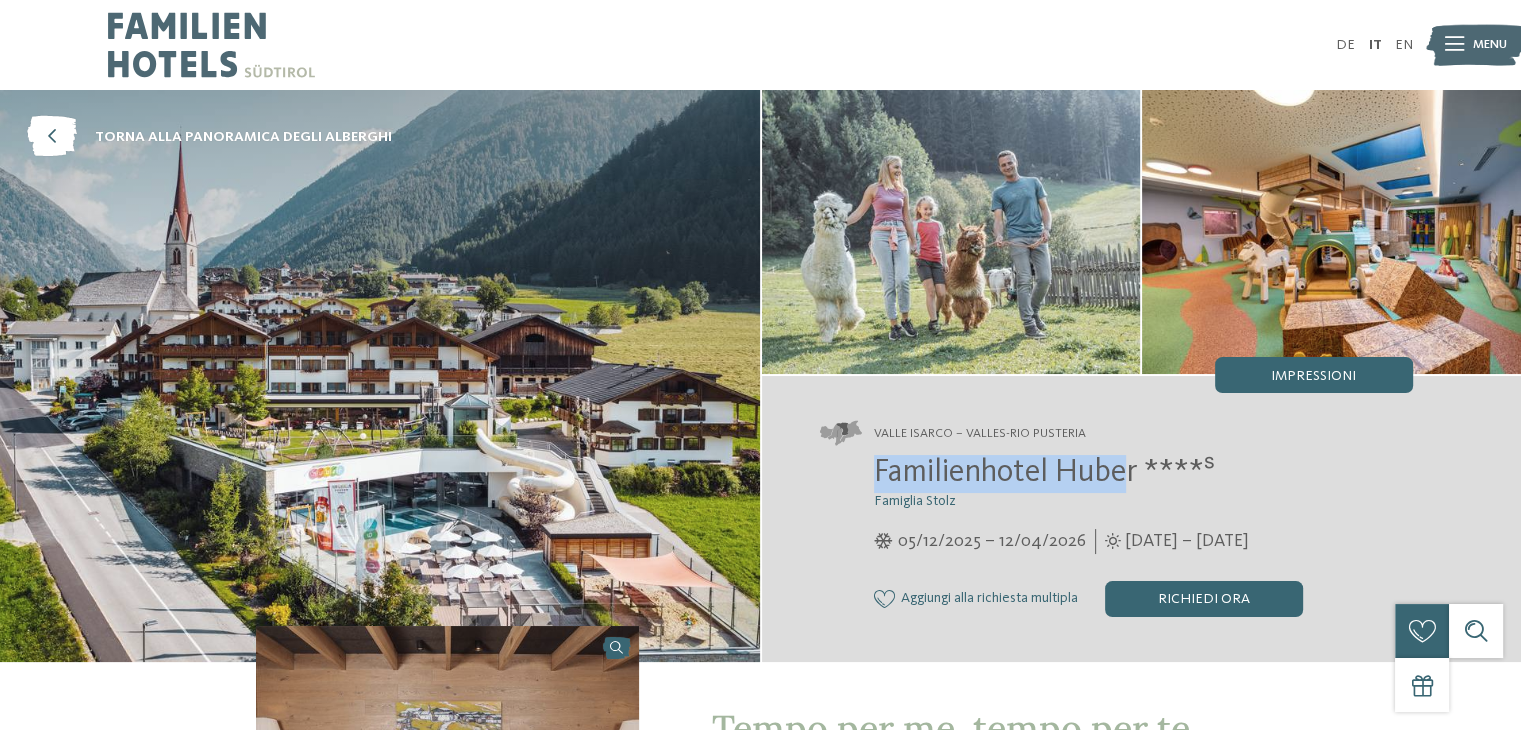 drag, startPoint x: 1125, startPoint y: 473, endPoint x: 862, endPoint y: 469, distance: 263.03043 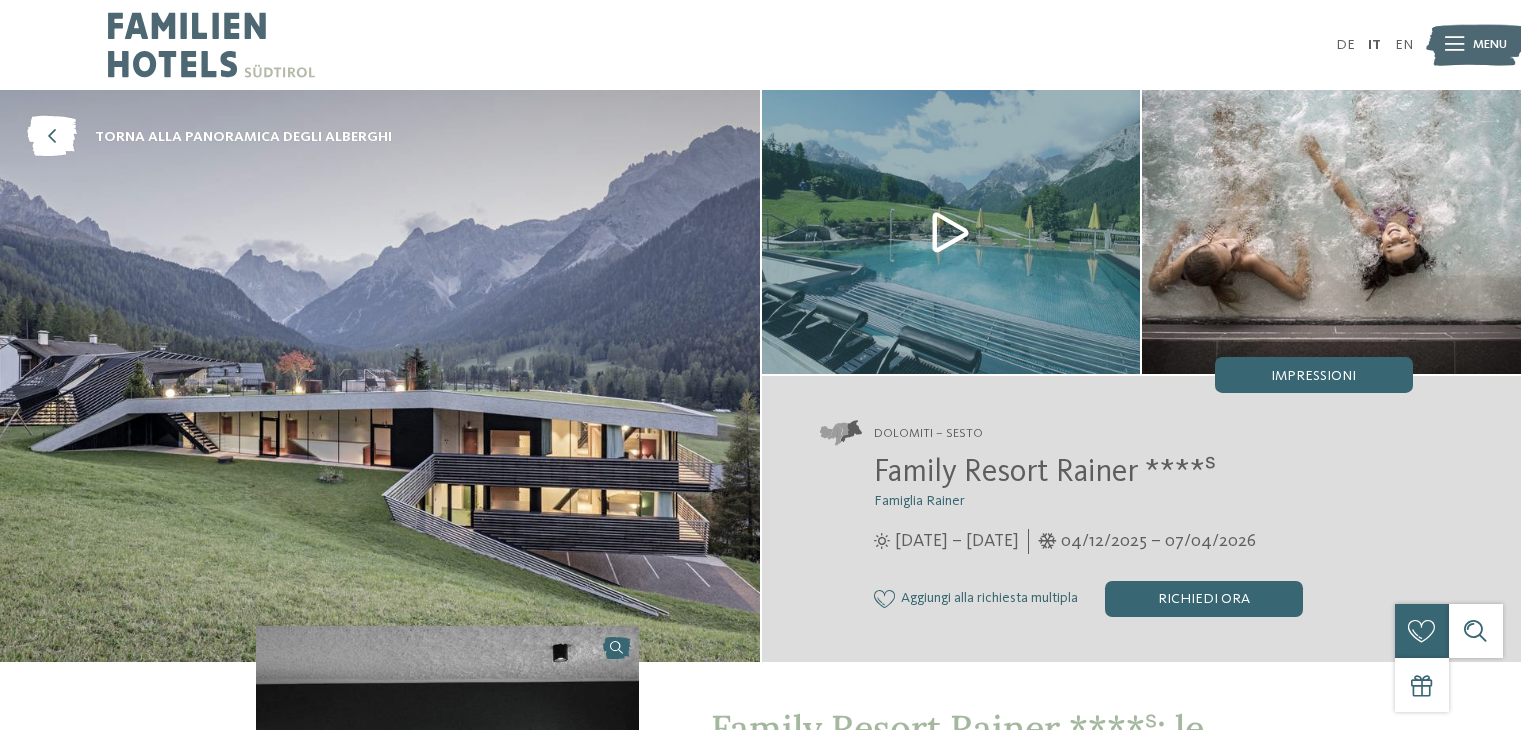 scroll, scrollTop: 0, scrollLeft: 0, axis: both 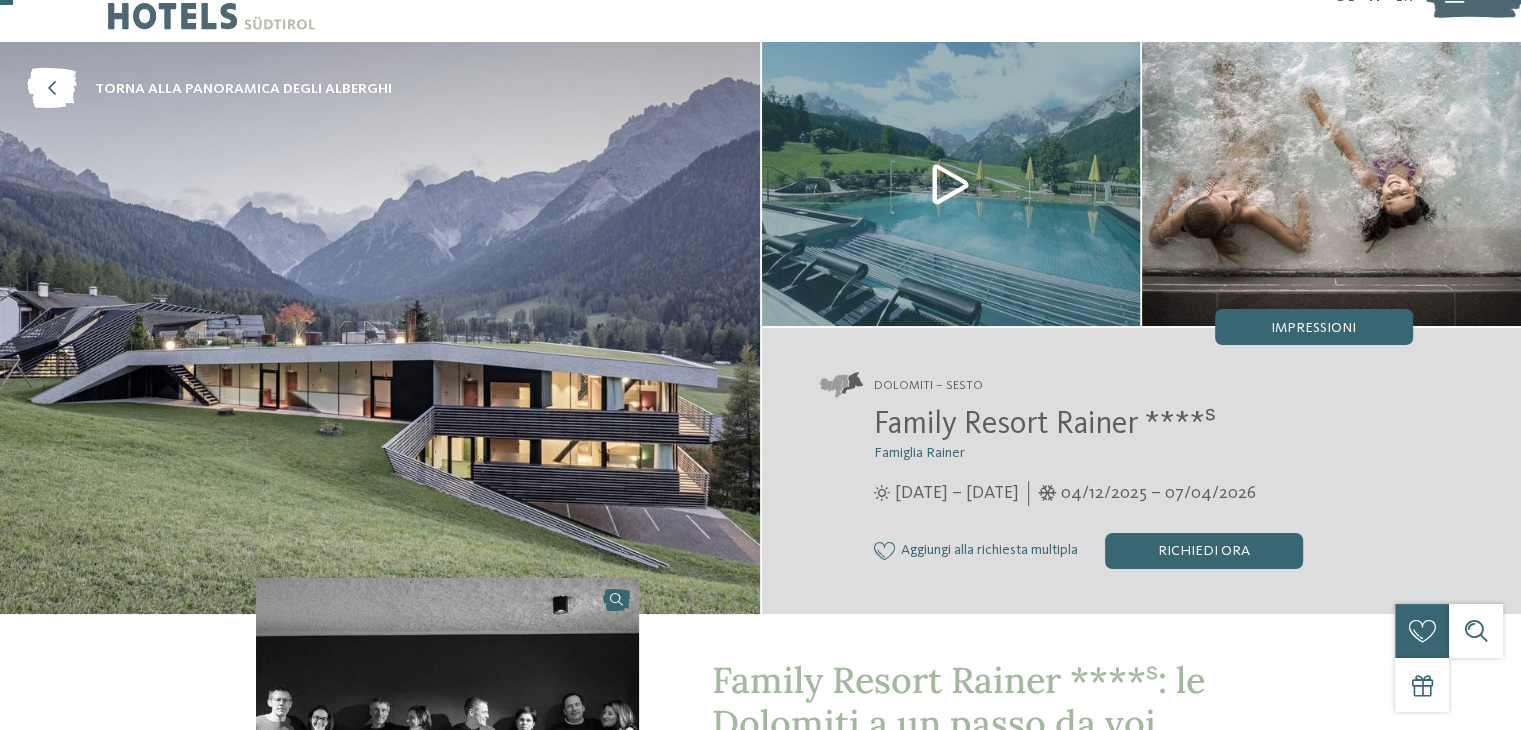 click at bounding box center (951, 184) 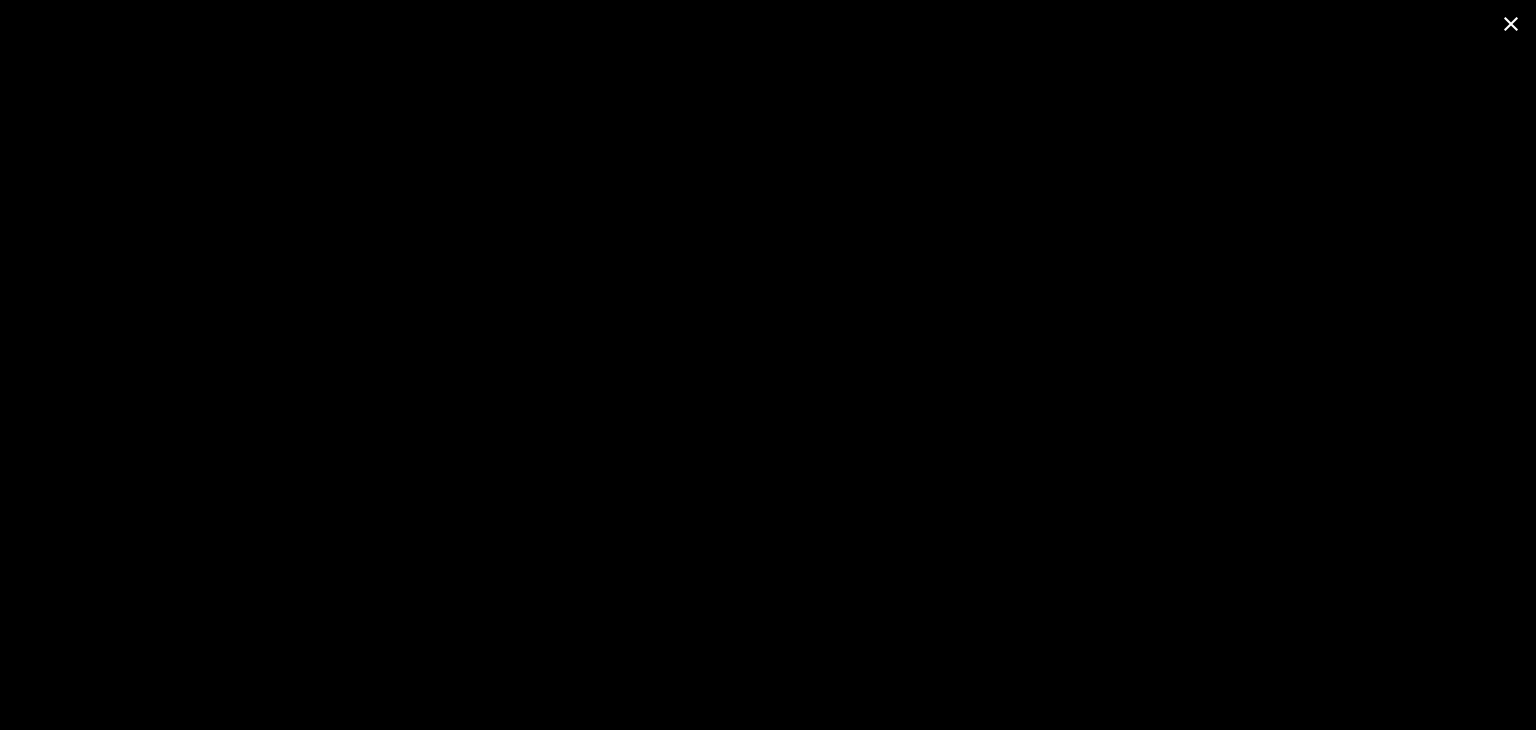 click at bounding box center [1511, 23] 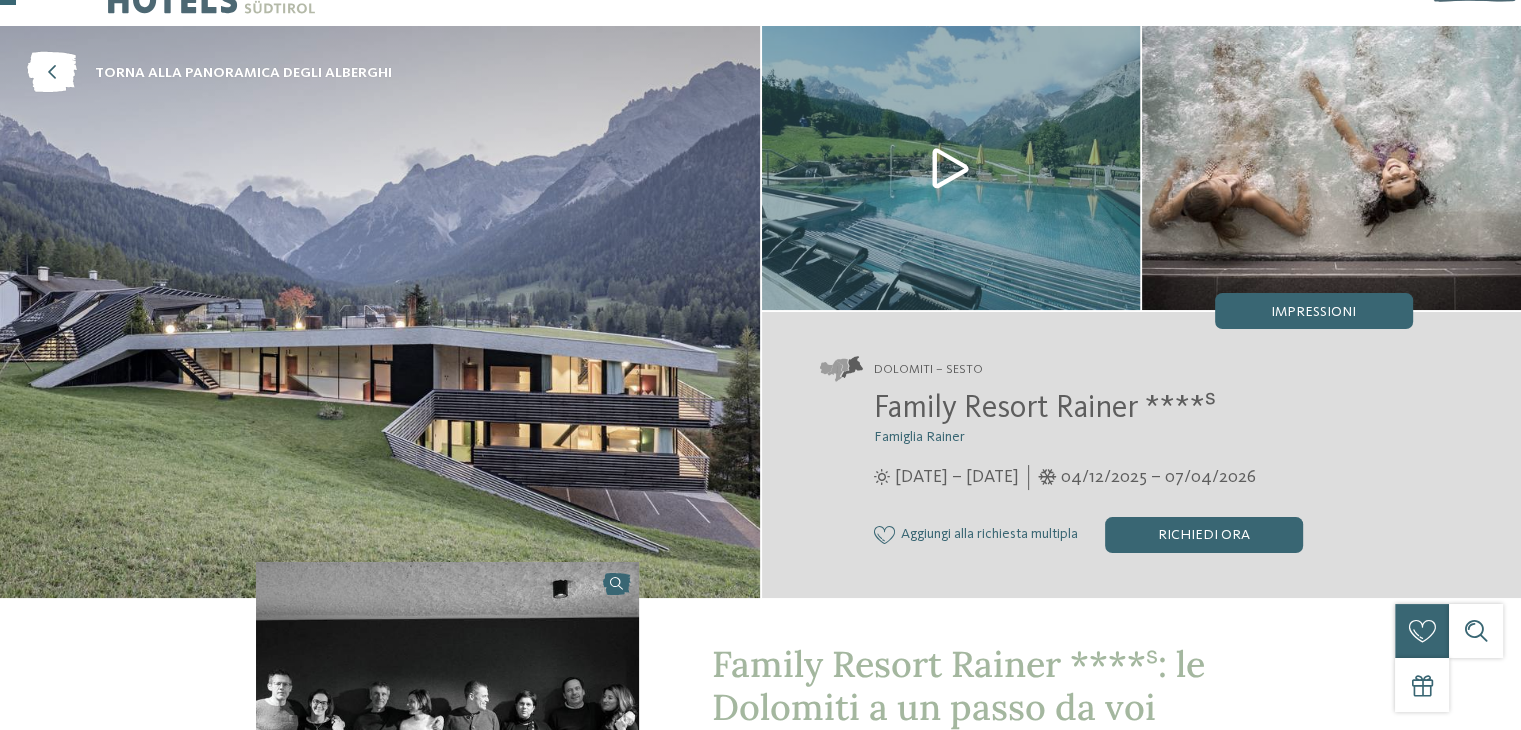 scroll, scrollTop: 58, scrollLeft: 0, axis: vertical 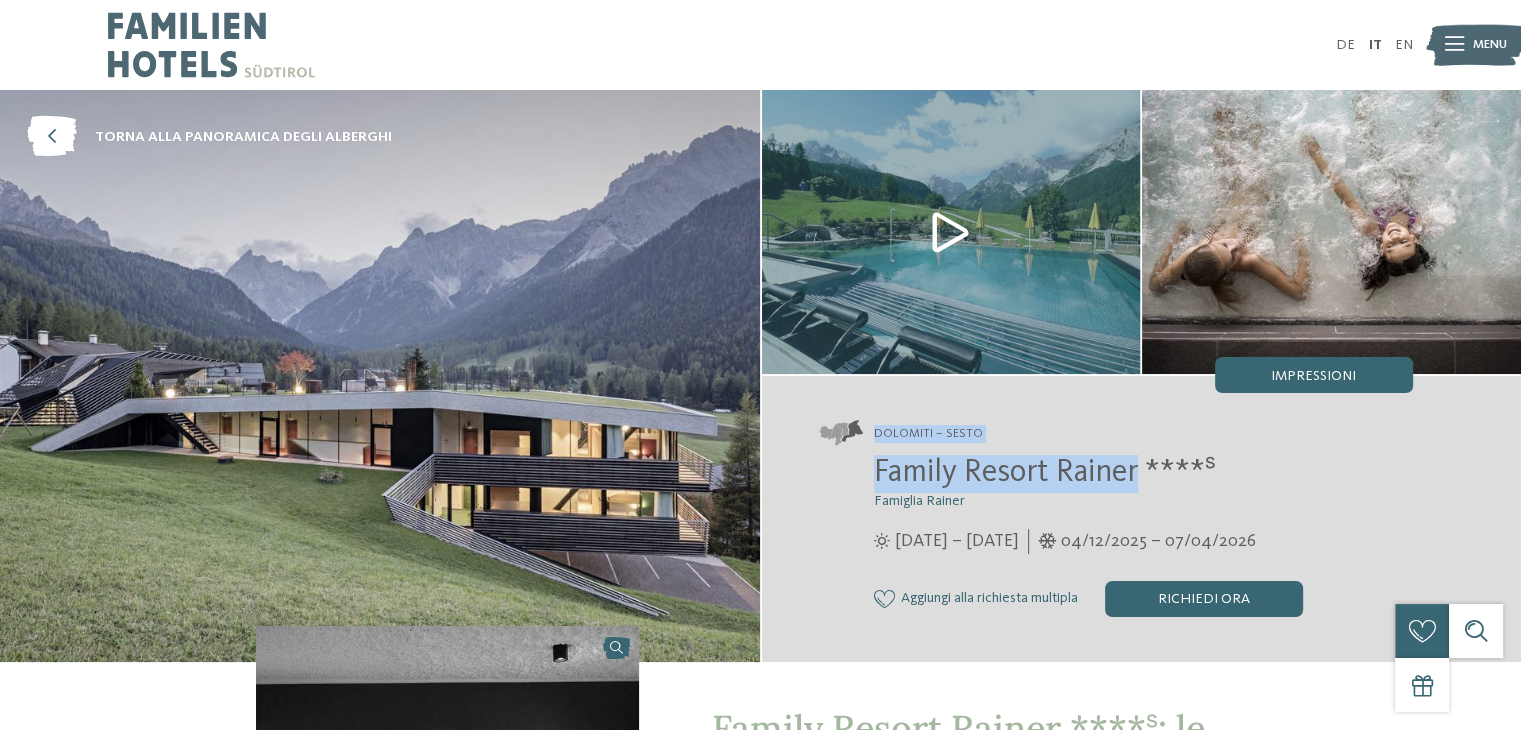 drag, startPoint x: 1138, startPoint y: 465, endPoint x: 860, endPoint y: 405, distance: 284.40112 